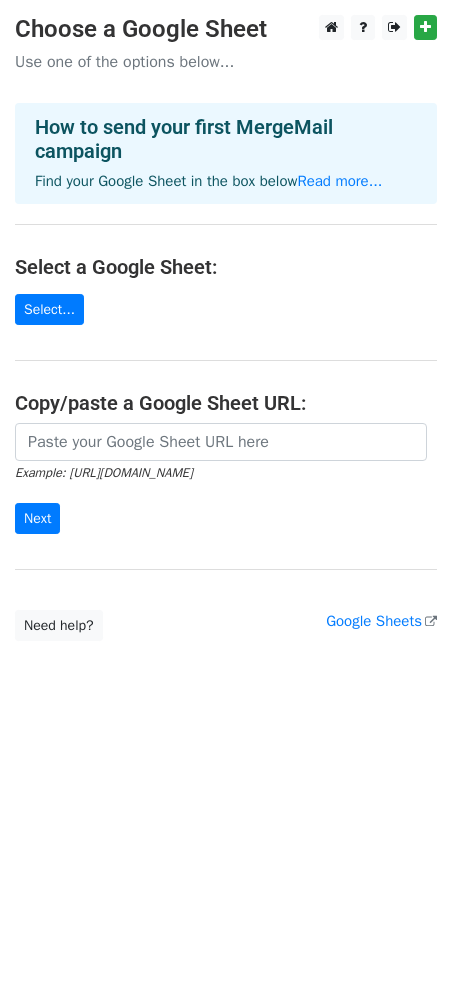 scroll, scrollTop: 0, scrollLeft: 0, axis: both 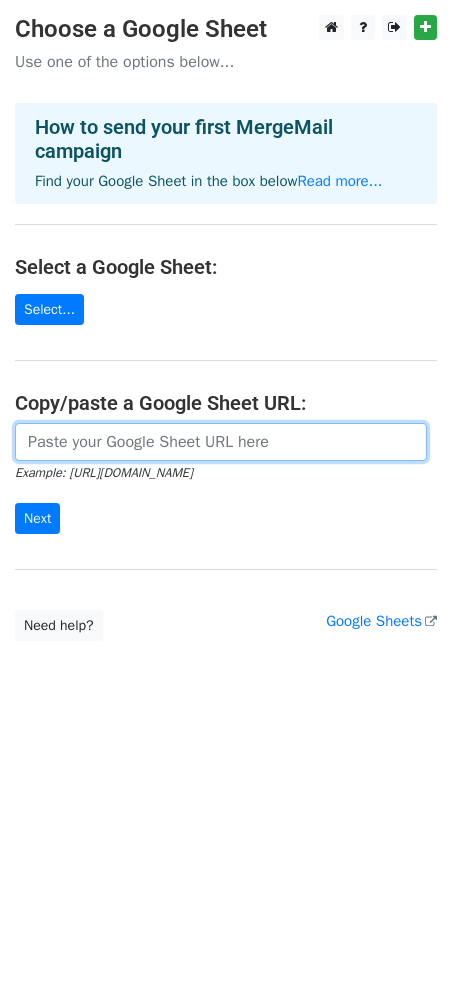 click at bounding box center (221, 442) 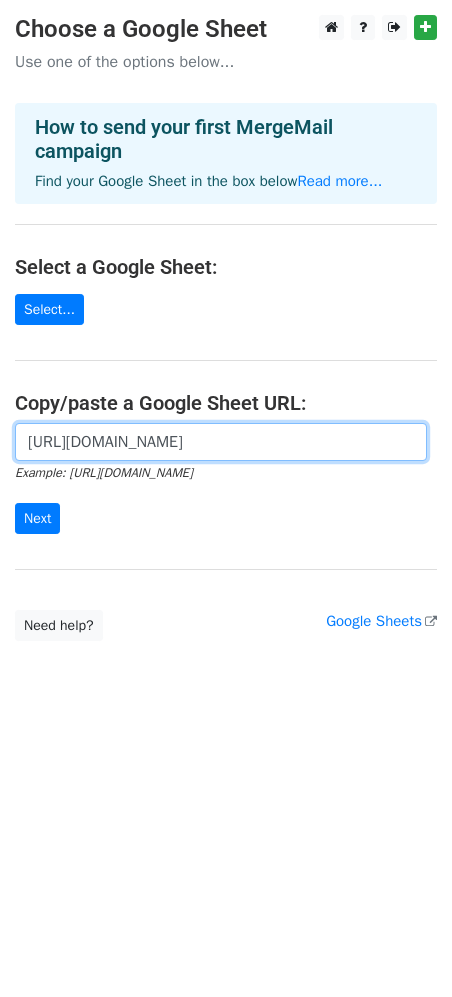 scroll, scrollTop: 0, scrollLeft: 458, axis: horizontal 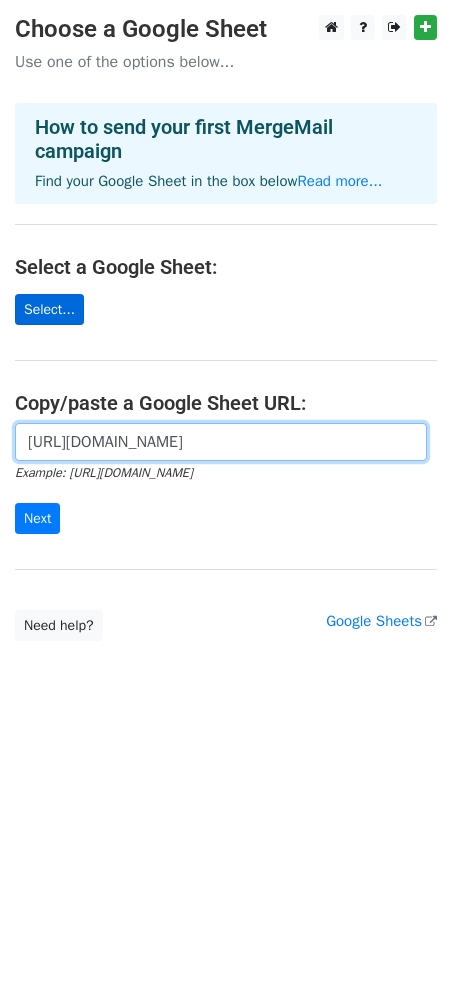 type on "https://docs.google.com/spreadsheets/d/1rUvV8uCVmXdHlPNMKE_qcYe2qCkv2Wg2R9s0aFrXvR8/edit?usp=sharing" 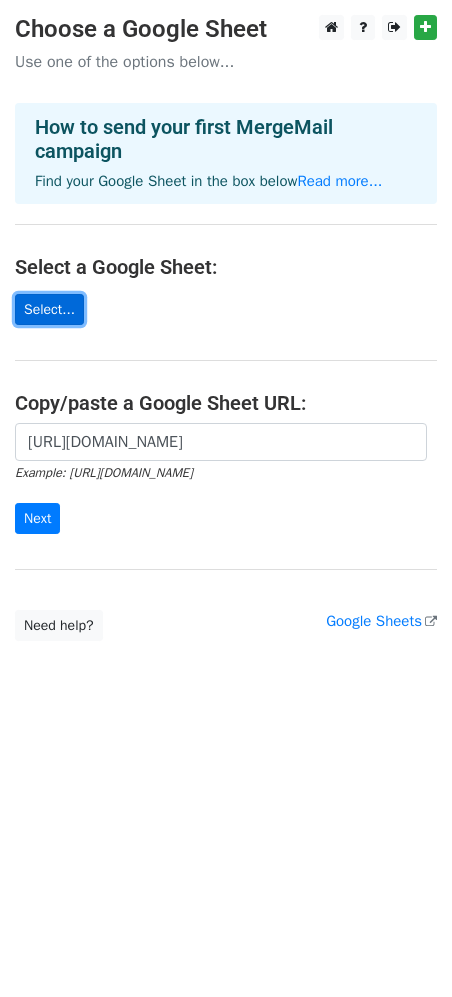 scroll, scrollTop: 0, scrollLeft: 0, axis: both 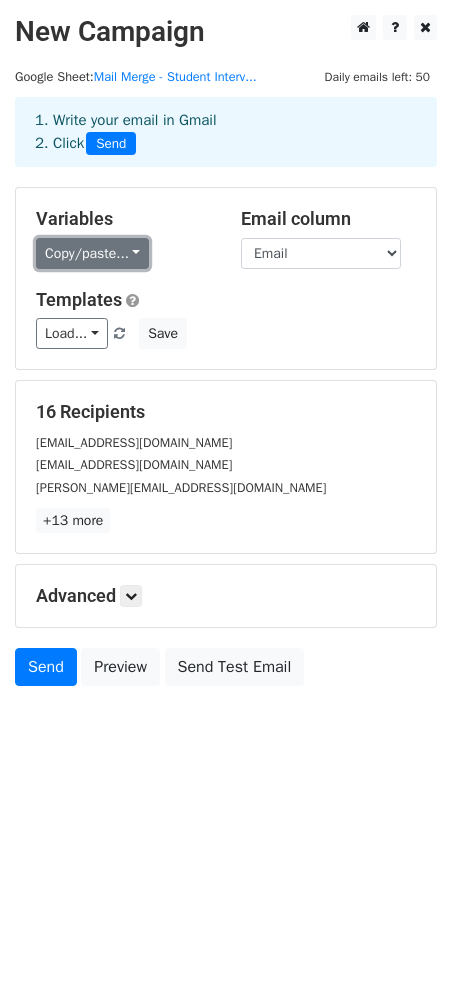 click on "Copy/paste..." at bounding box center [92, 253] 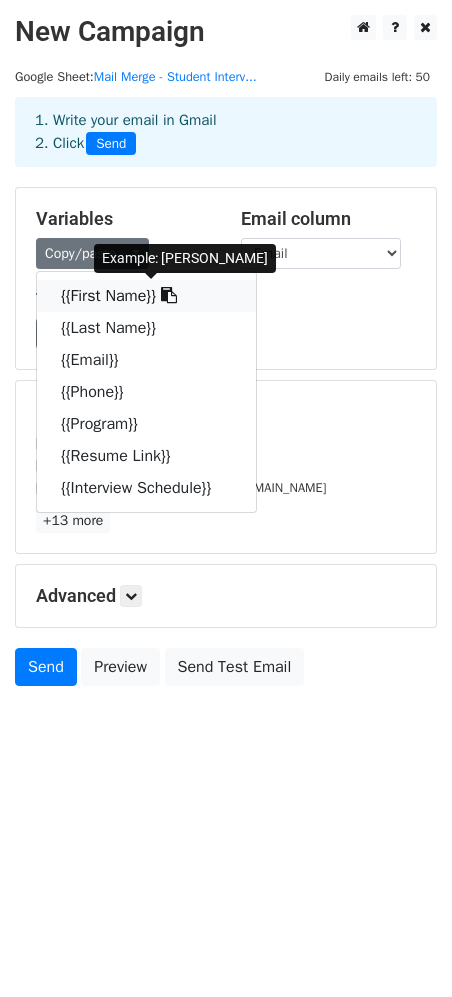 click on "{{First Name}}" at bounding box center (146, 296) 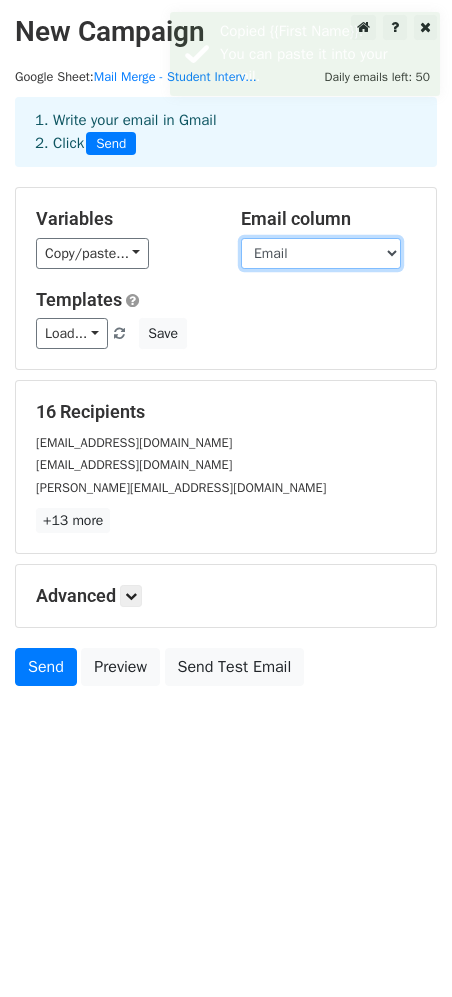 click on "First Name
Last Name
Email
Phone
Program
Resume Link
Interview Schedule" at bounding box center (321, 253) 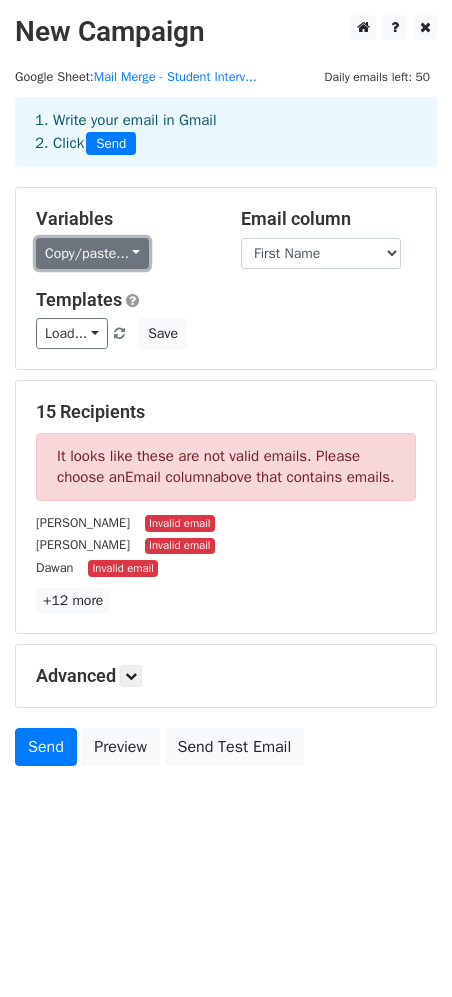 click on "Copy/paste..." at bounding box center [92, 253] 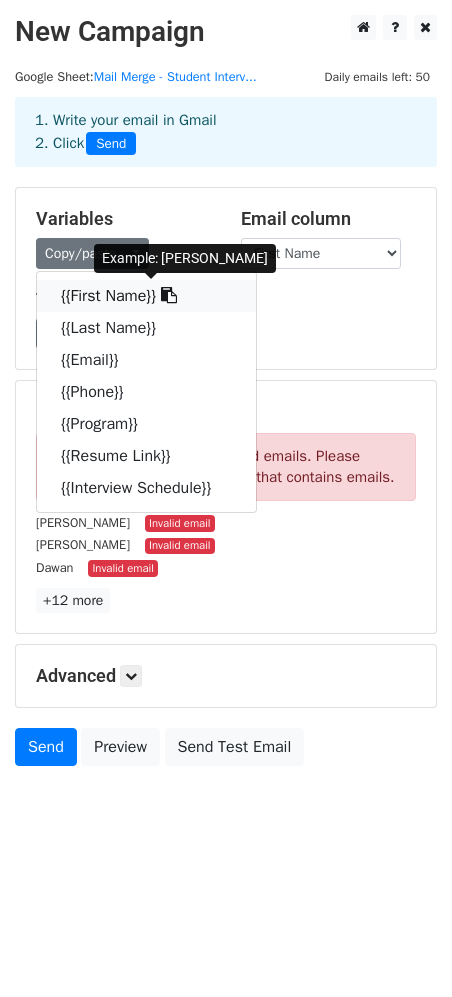 click on "{{First Name}}" at bounding box center [146, 296] 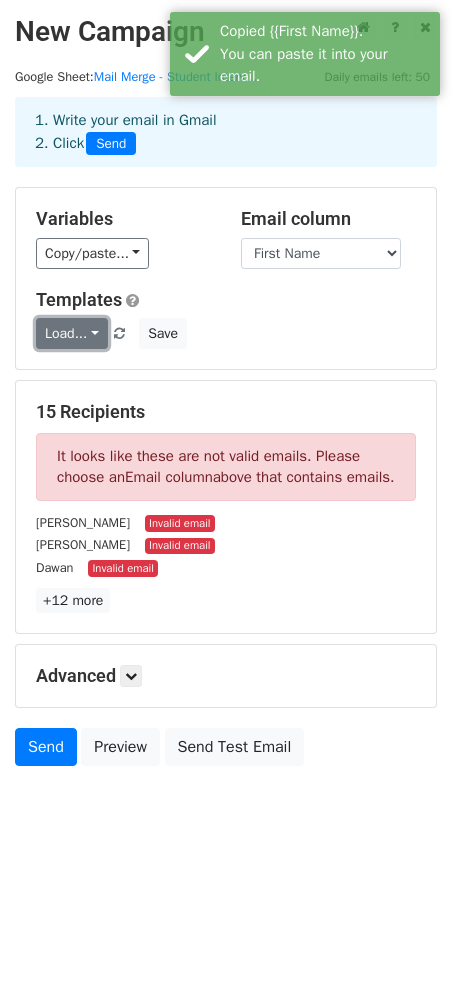 click on "Load..." at bounding box center [72, 333] 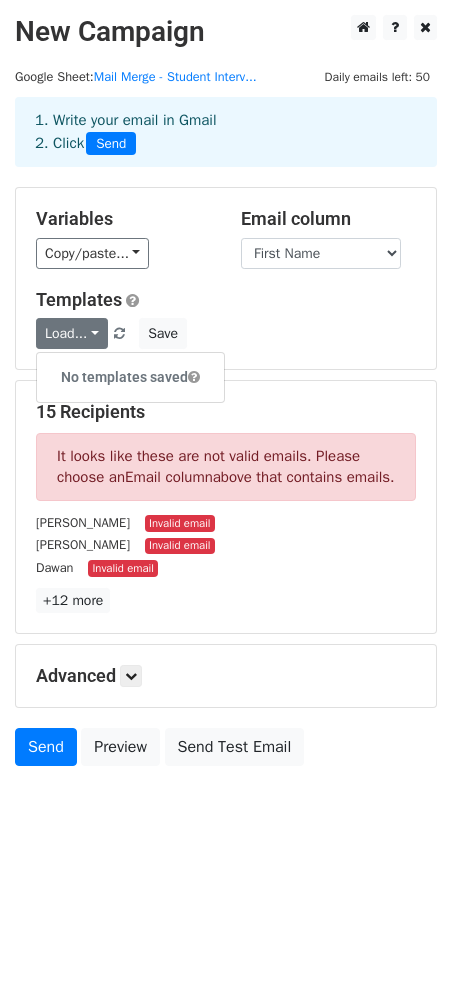 click on "Load...
No templates saved
Save" at bounding box center (226, 333) 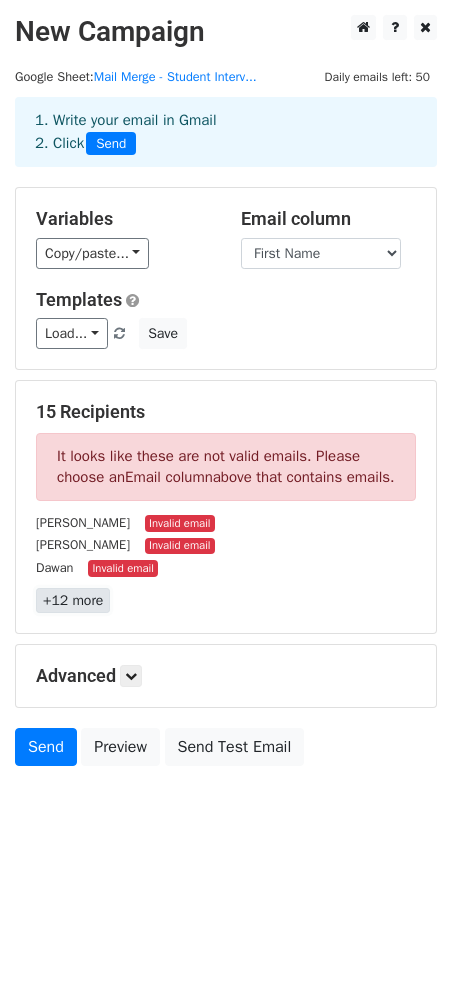 click on "+12 more" at bounding box center (73, 600) 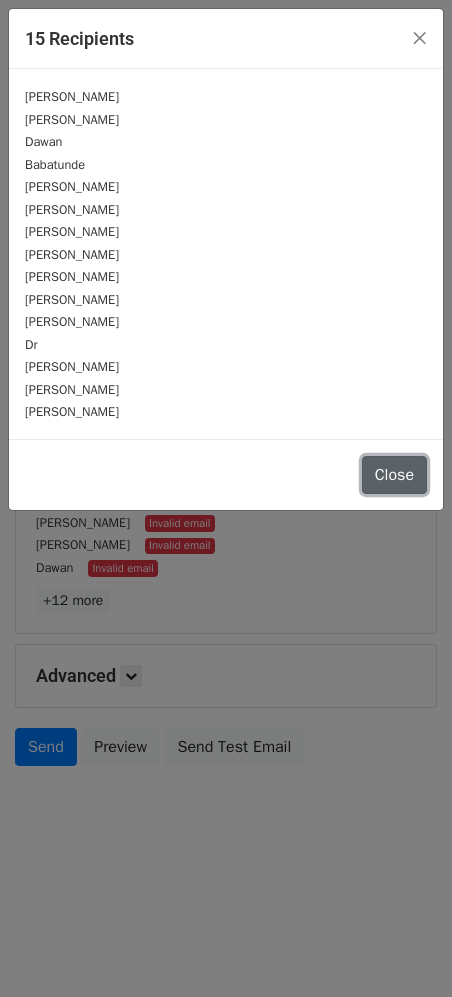 click on "Close" at bounding box center [394, 475] 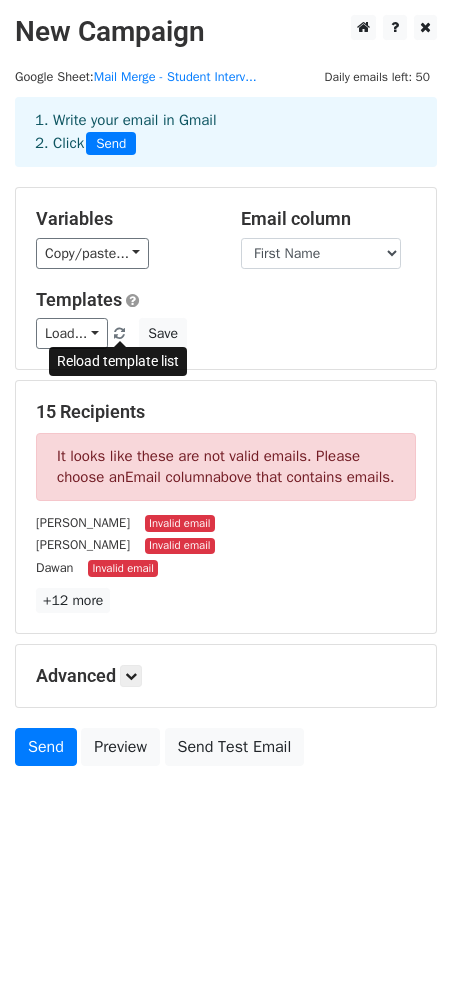 click at bounding box center (119, 334) 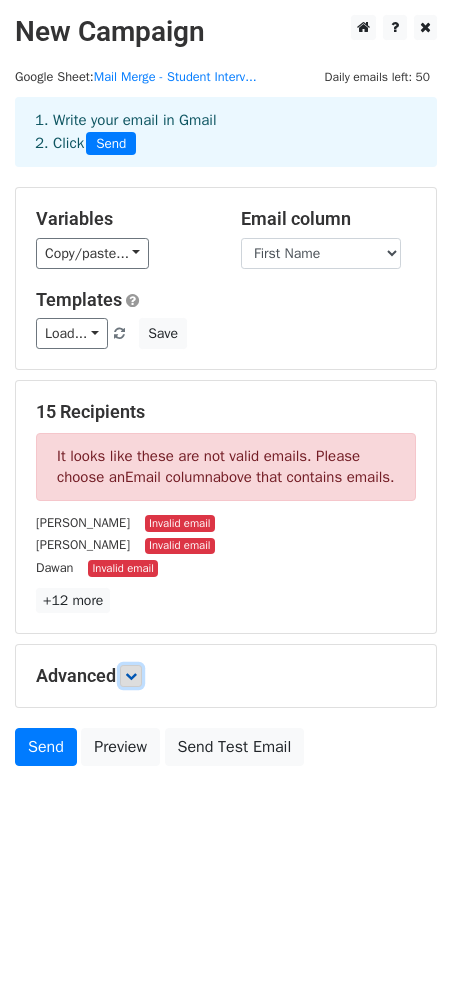 click at bounding box center (131, 676) 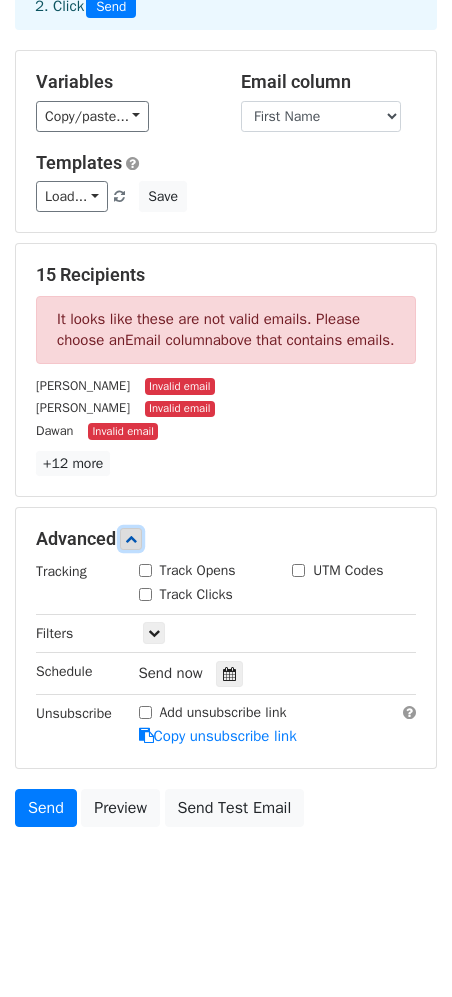 scroll, scrollTop: 156, scrollLeft: 0, axis: vertical 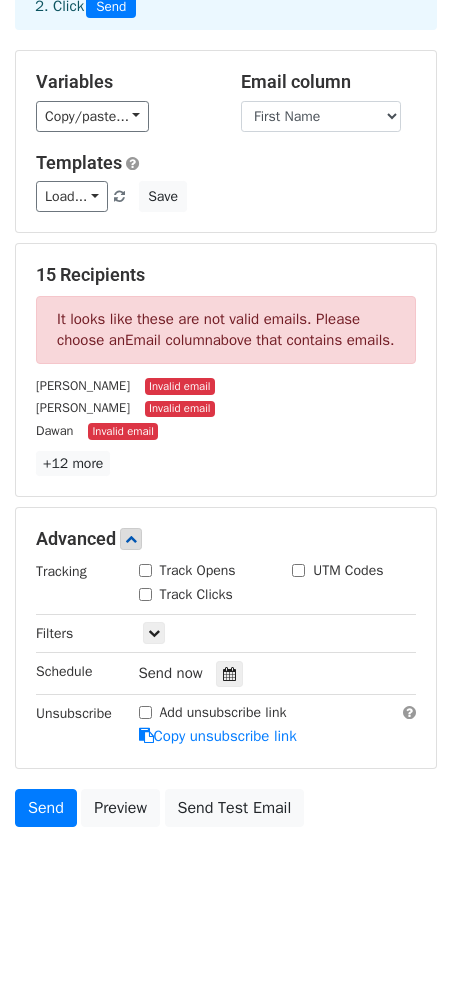 click on "+12 more" at bounding box center [226, 463] 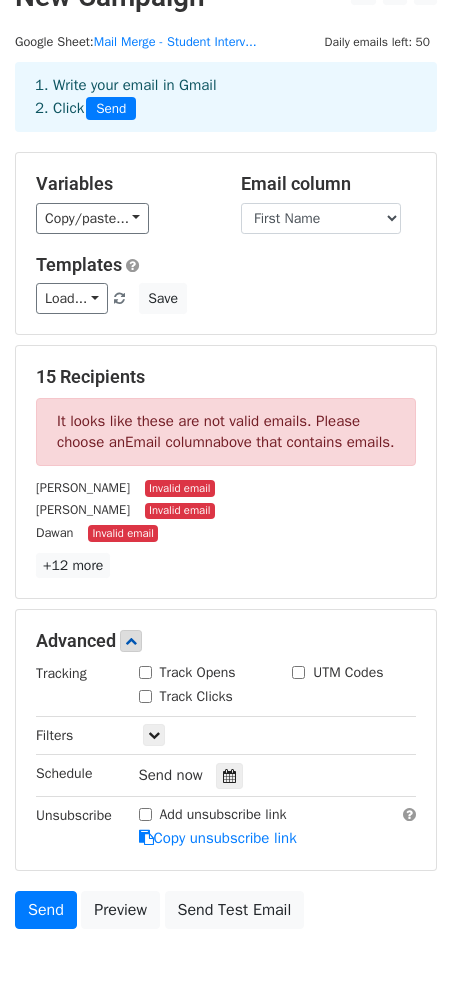 scroll, scrollTop: 0, scrollLeft: 0, axis: both 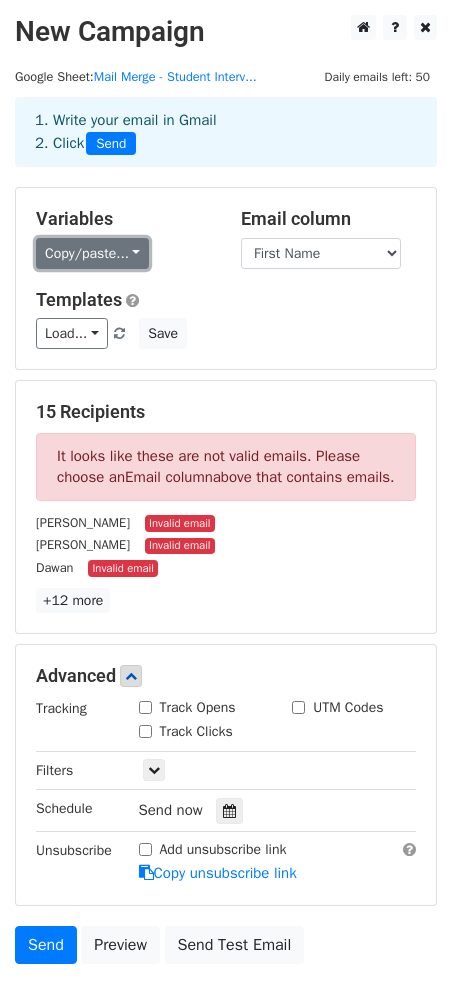 click on "Copy/paste..." at bounding box center [92, 253] 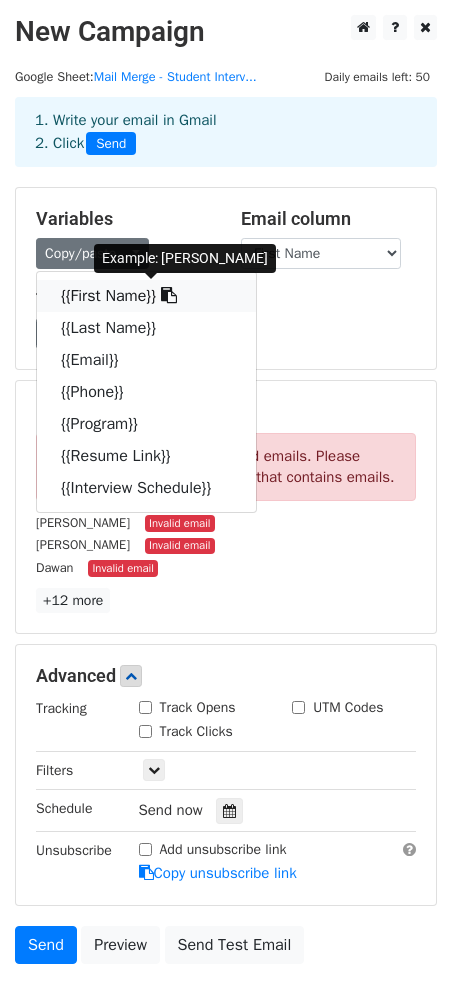 click on "{{First Name}}" at bounding box center [146, 296] 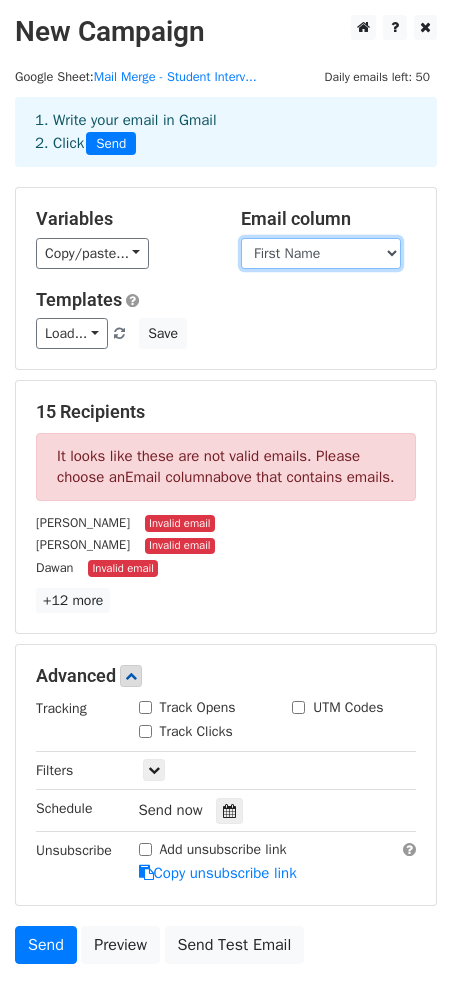 click on "First Name
Last Name
Email
Phone
Program
Resume Link
Interview Schedule" at bounding box center [321, 253] 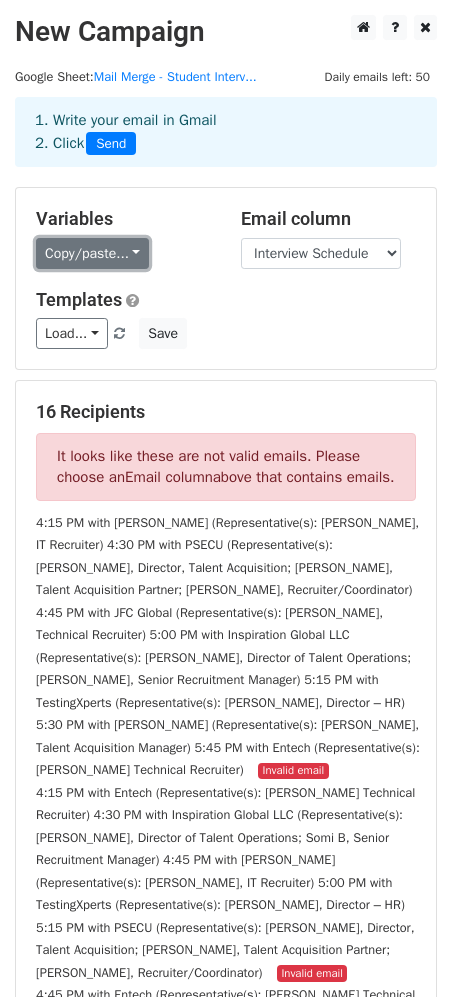 click on "Copy/paste..." at bounding box center (92, 253) 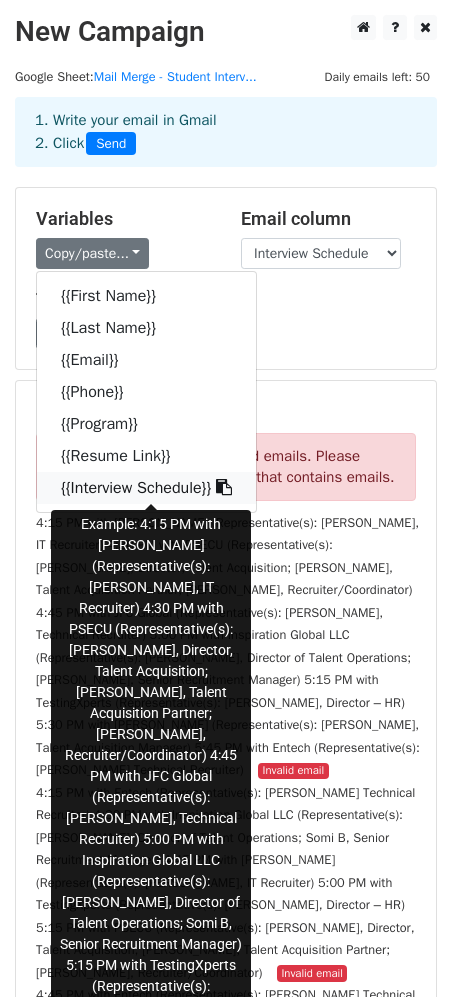 click on "{{Interview Schedule}}" at bounding box center (146, 488) 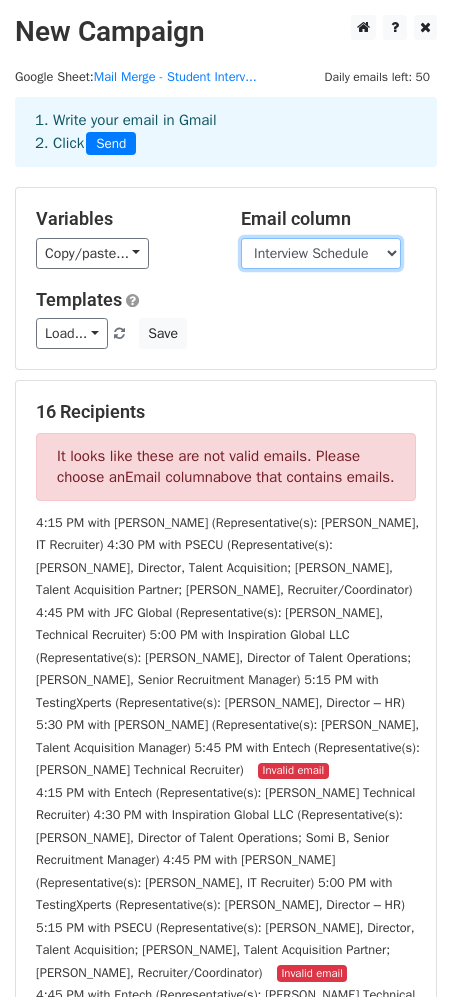 click on "First Name
Last Name
Email
Phone
Program
Resume Link
Interview Schedule" at bounding box center (321, 253) 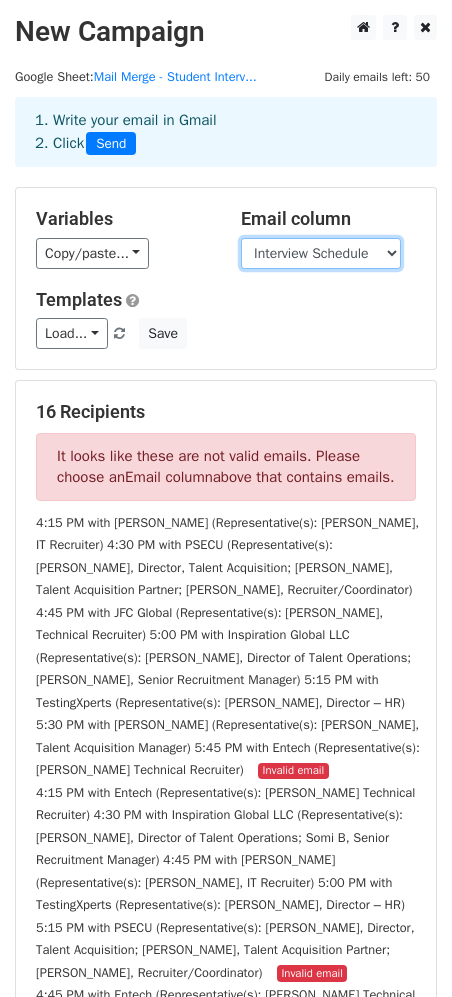 select on "Email" 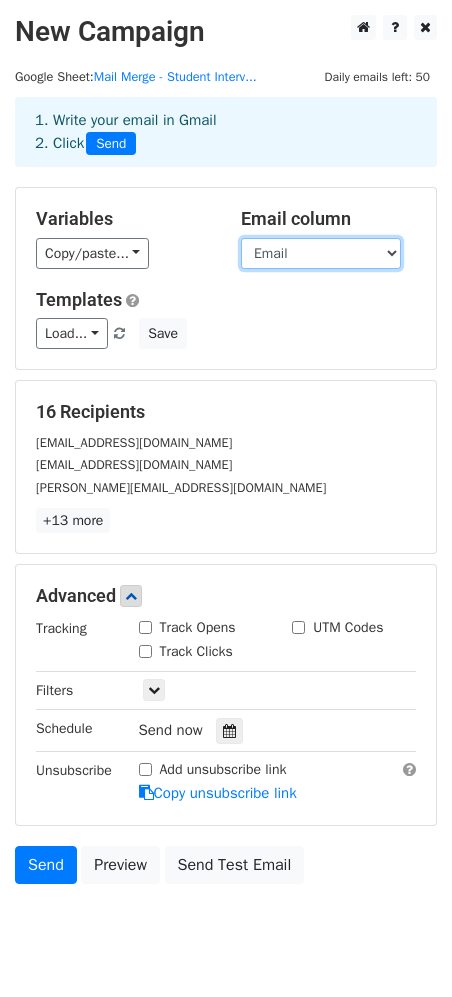 scroll, scrollTop: 55, scrollLeft: 0, axis: vertical 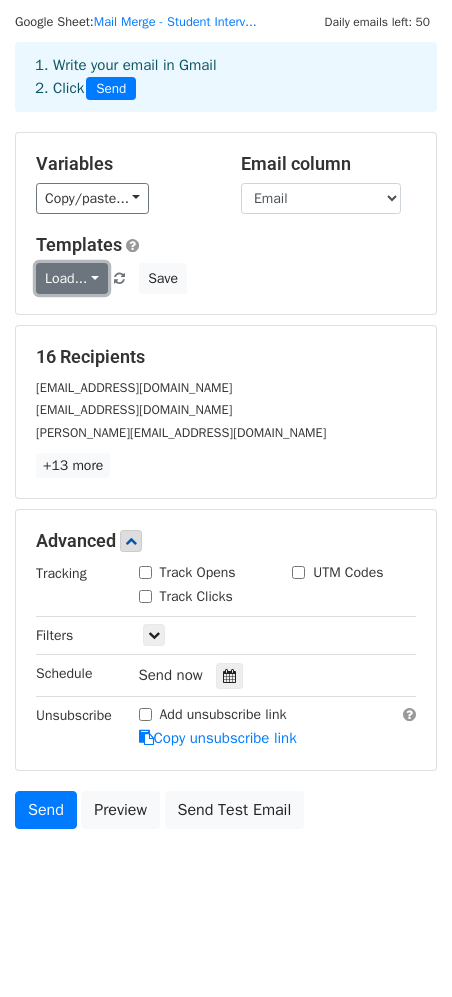 click on "Load..." at bounding box center [72, 278] 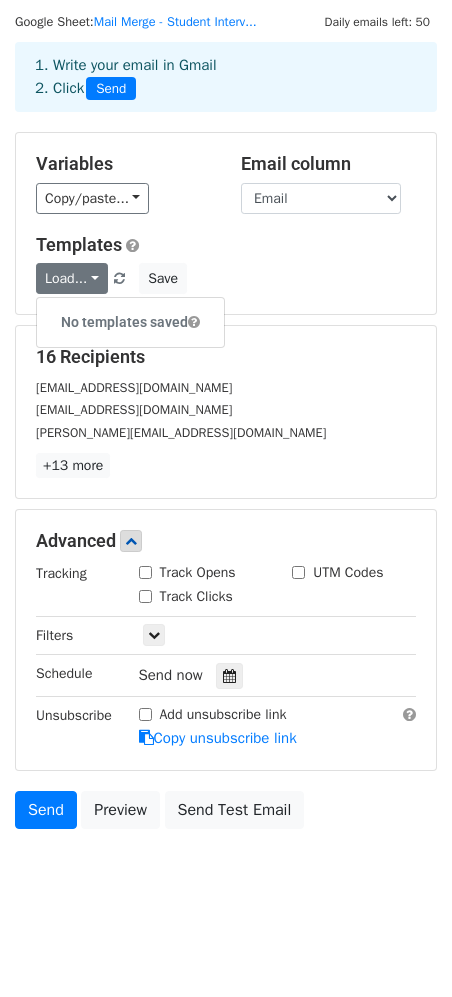 click on "Templates
Load...
No templates saved
Save" at bounding box center [226, 264] 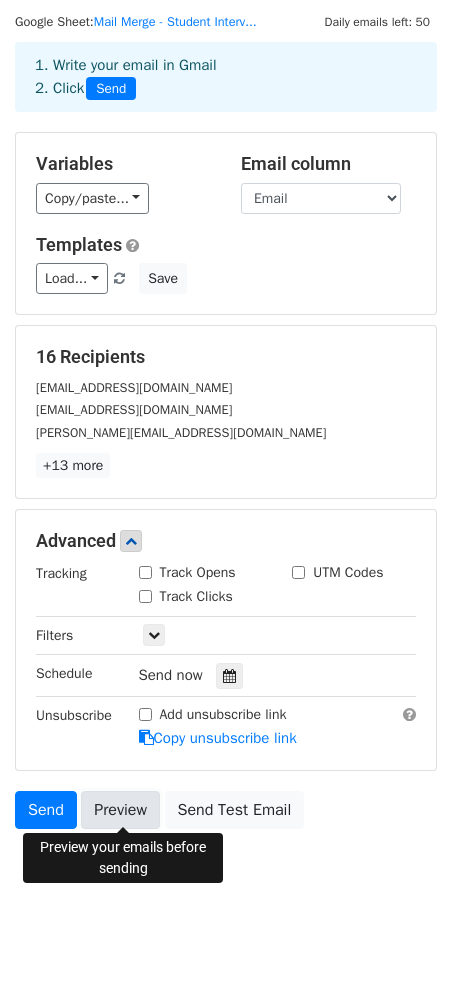 click on "Preview" 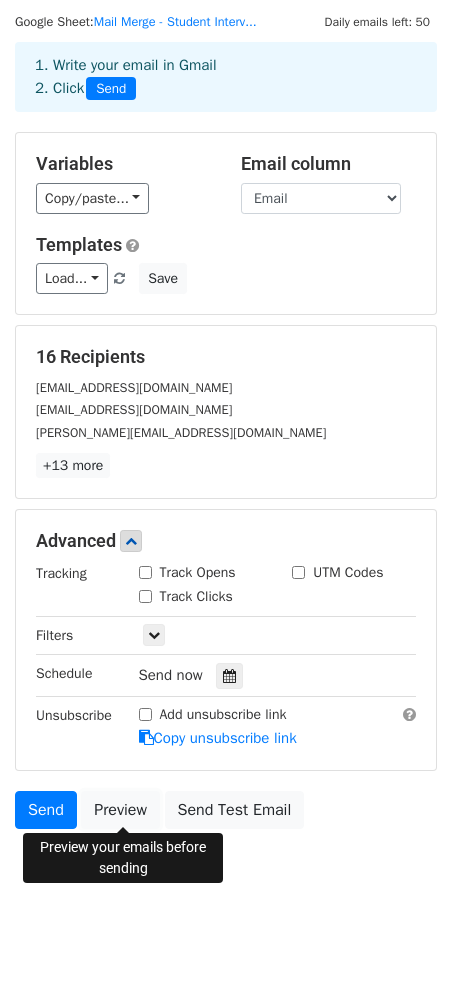 scroll, scrollTop: 0, scrollLeft: 0, axis: both 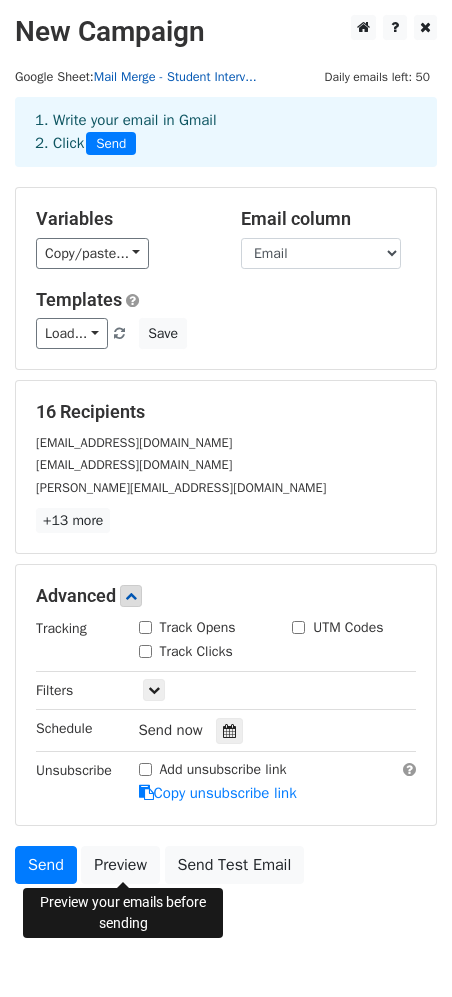 click on "Mail Merge - Student Interv..." 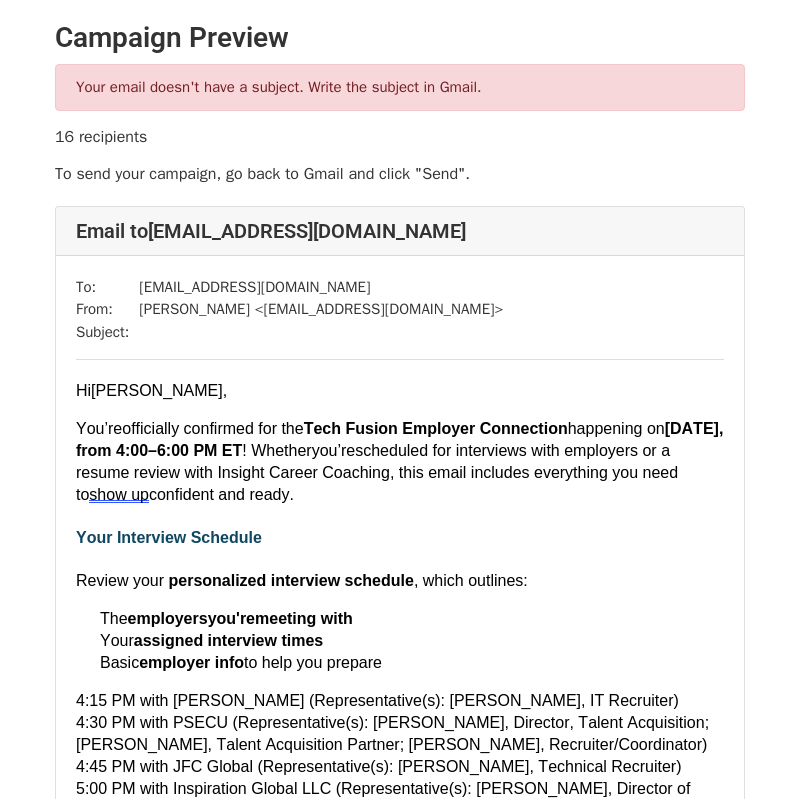 scroll, scrollTop: 0, scrollLeft: 0, axis: both 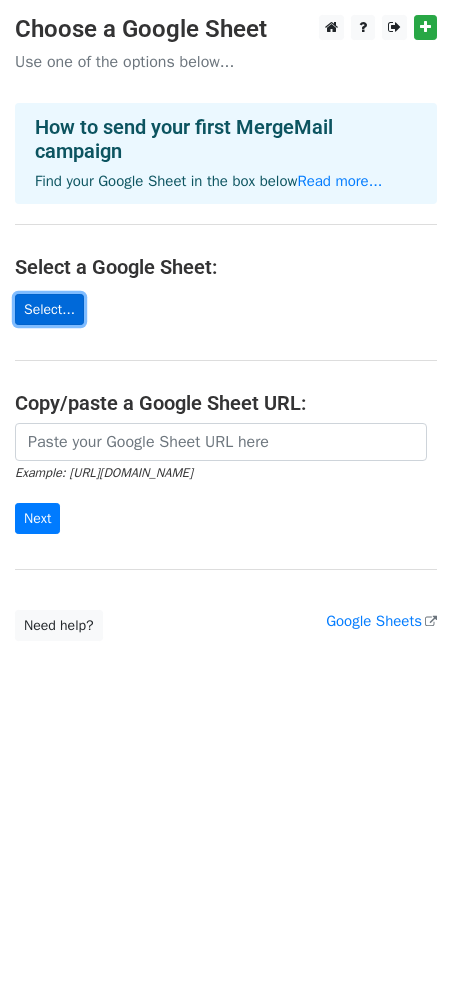click on "Select..." at bounding box center [49, 309] 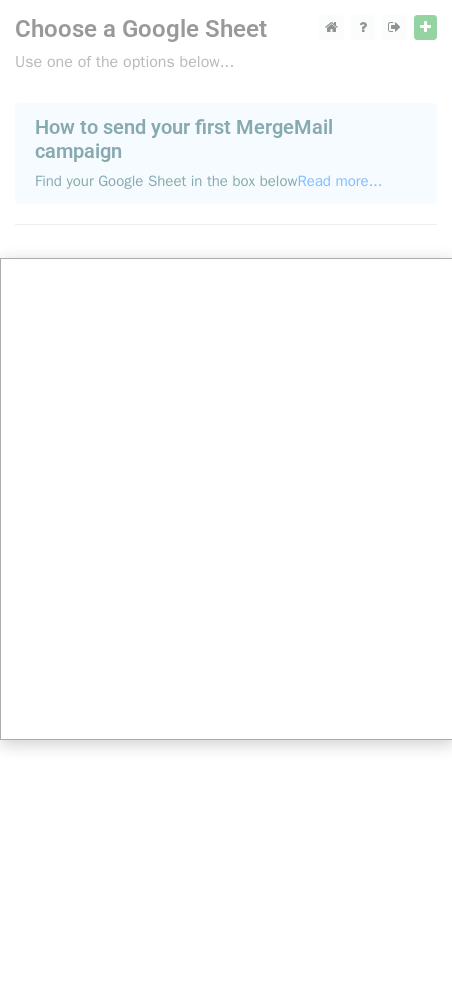scroll, scrollTop: 0, scrollLeft: 2, axis: horizontal 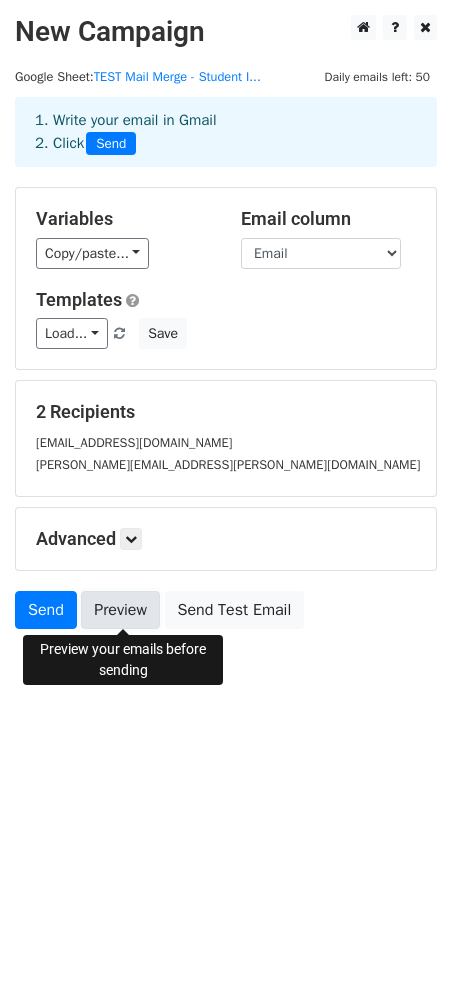 click on "Preview" at bounding box center (120, 610) 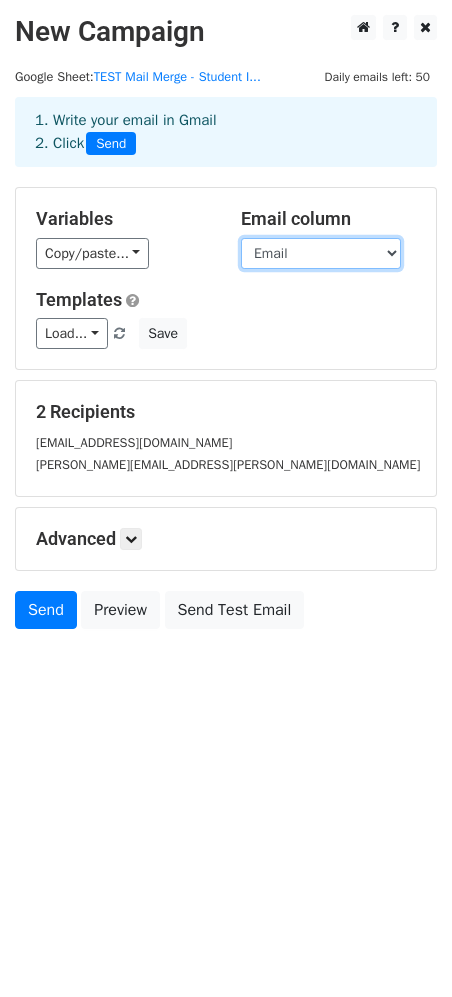 click on "First Name
Last Name
Email
Phone
Program
Interview Schedule (Mail Merge Format)
Resume Link" at bounding box center (321, 253) 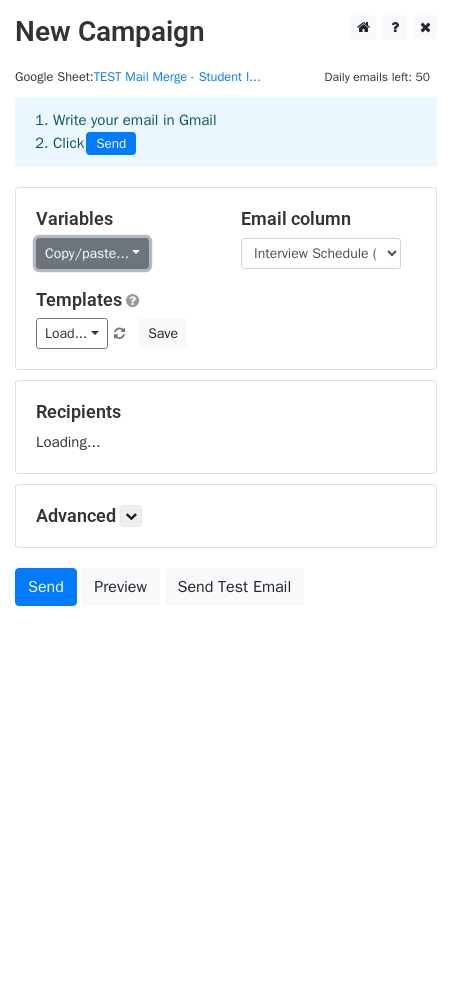 click on "Copy/paste..." at bounding box center (92, 253) 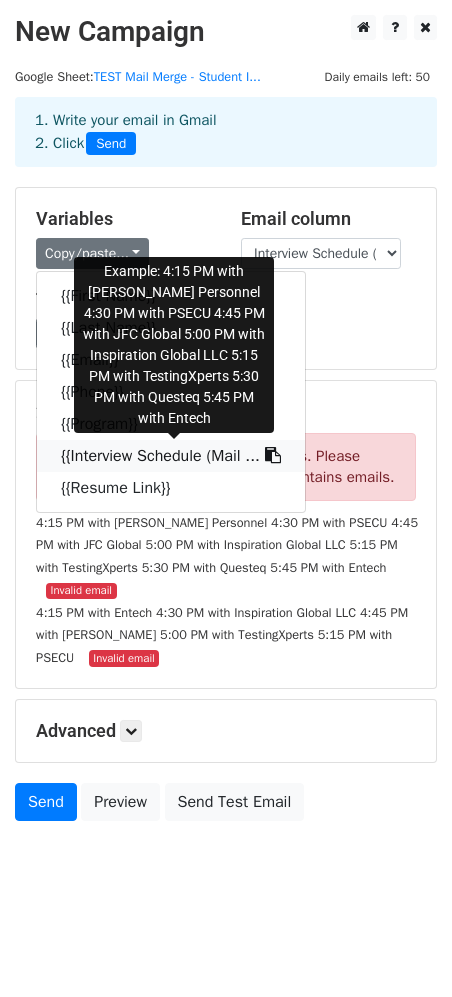 click on "{{Interview Schedule (Mail ..." at bounding box center [171, 456] 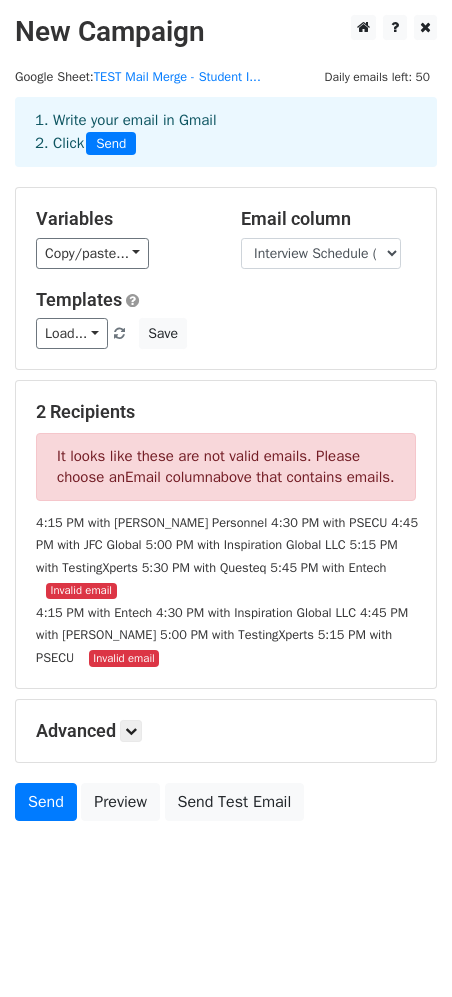 scroll, scrollTop: 0, scrollLeft: 0, axis: both 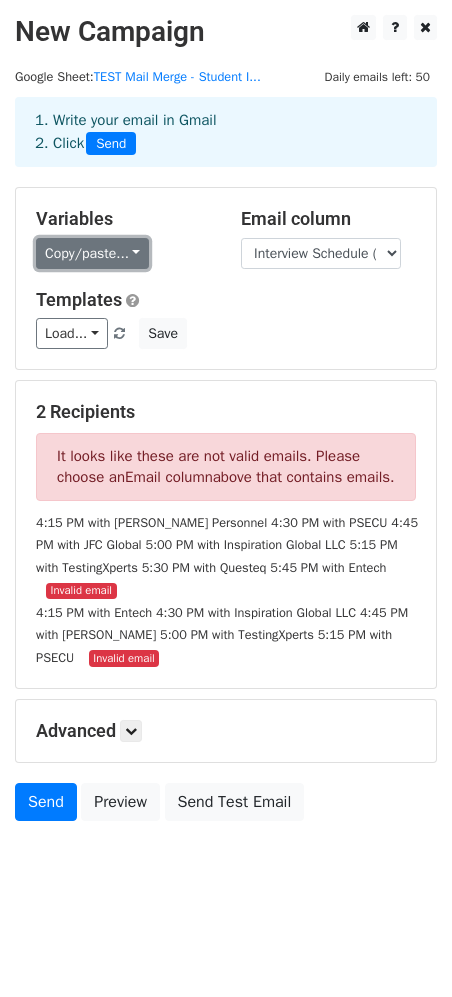 click on "Copy/paste..." at bounding box center [92, 253] 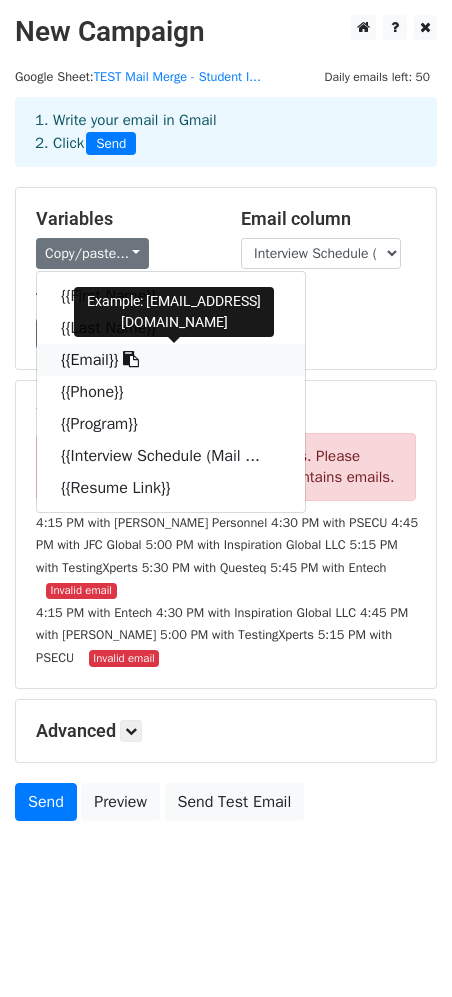 click on "{{Email}}" at bounding box center (171, 360) 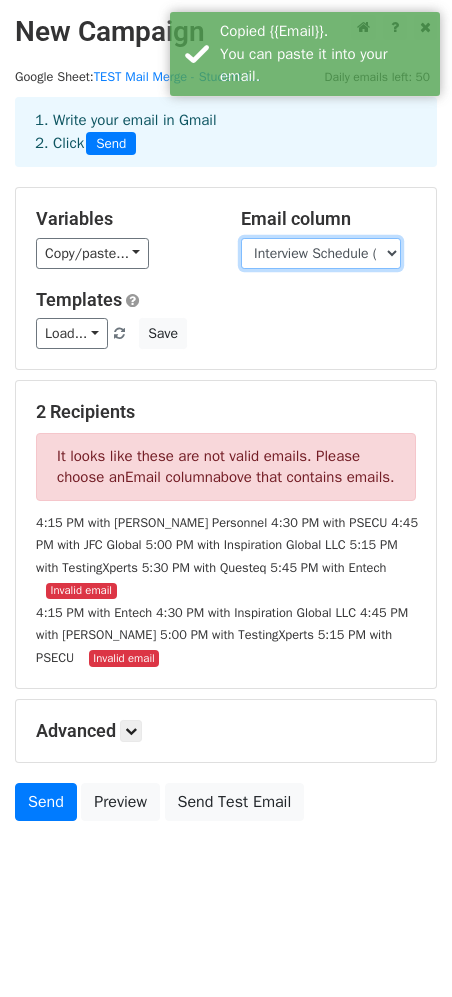 click on "First Name
Last Name
Email
Phone
Program
Interview Schedule (Mail Merge Format)
Resume Link" at bounding box center [321, 253] 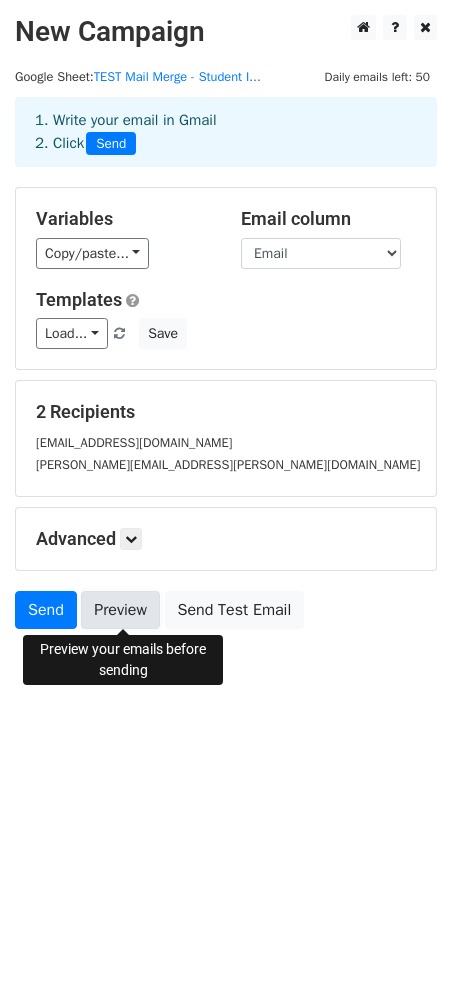 click on "Preview" at bounding box center [120, 610] 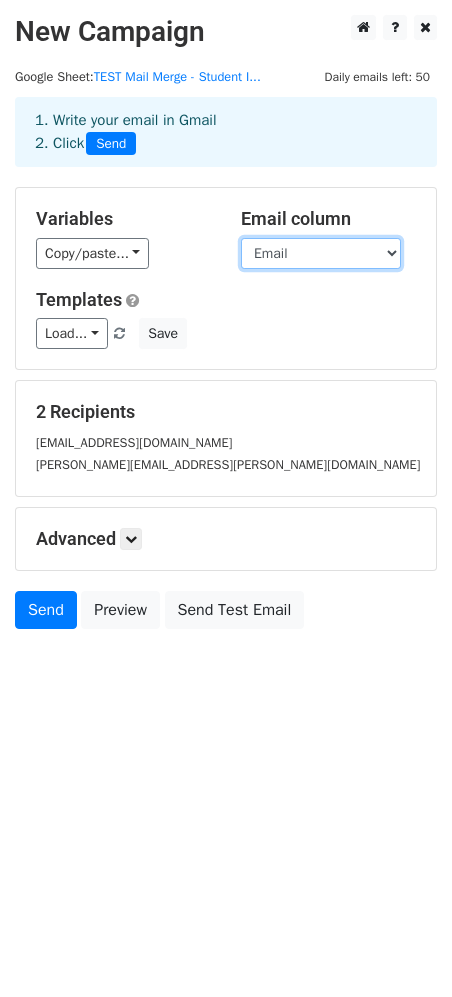 click on "First Name
Last Name
Email
Phone
Program
Interview Schedule (Mail Merge Format)
Resume Link" at bounding box center (321, 253) 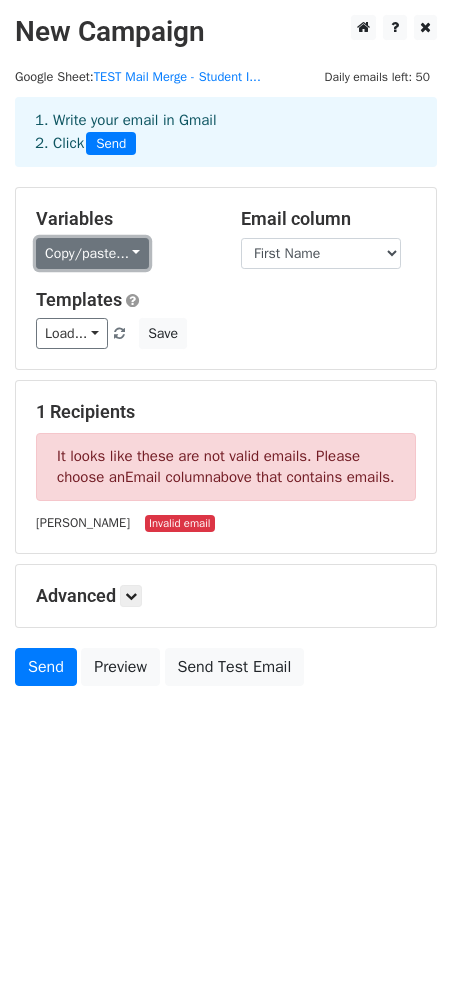 click on "Copy/paste..." at bounding box center (92, 253) 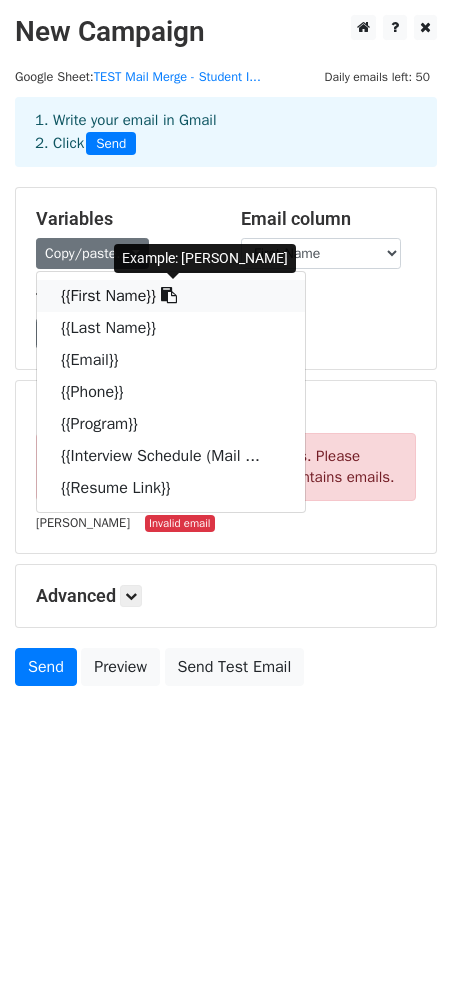 click on "{{First Name}}" at bounding box center (171, 296) 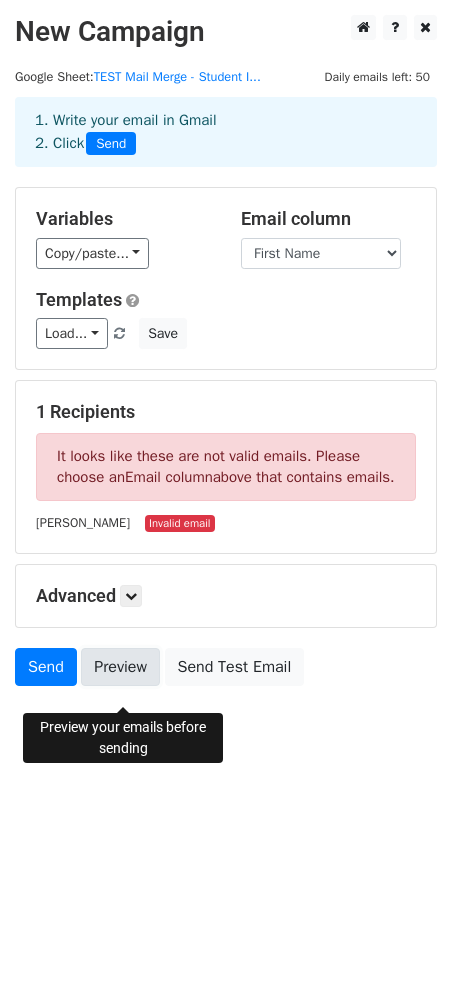 click on "Preview" at bounding box center (120, 667) 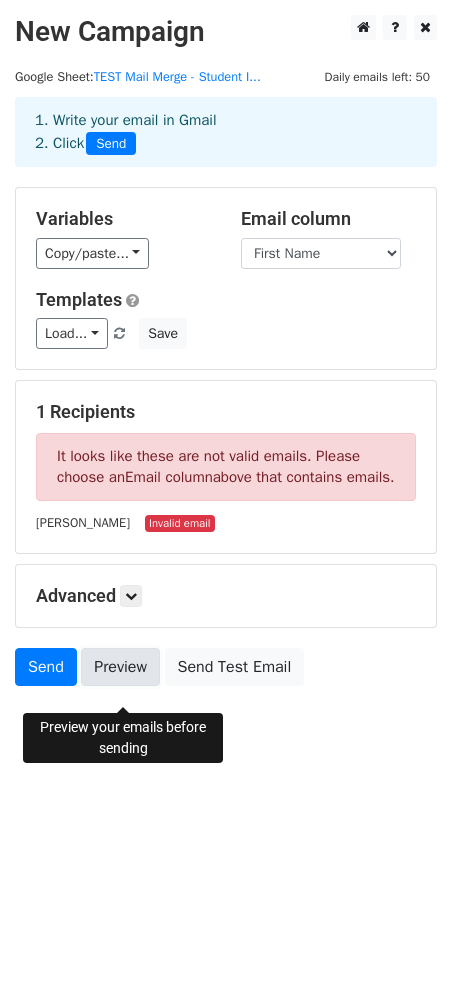 click on "Preview" at bounding box center (120, 667) 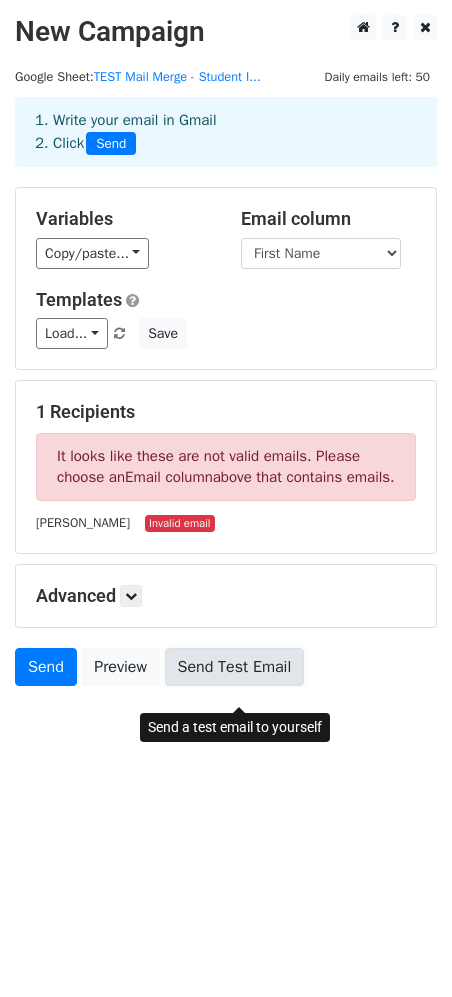 click on "Send Test Email" at bounding box center [235, 667] 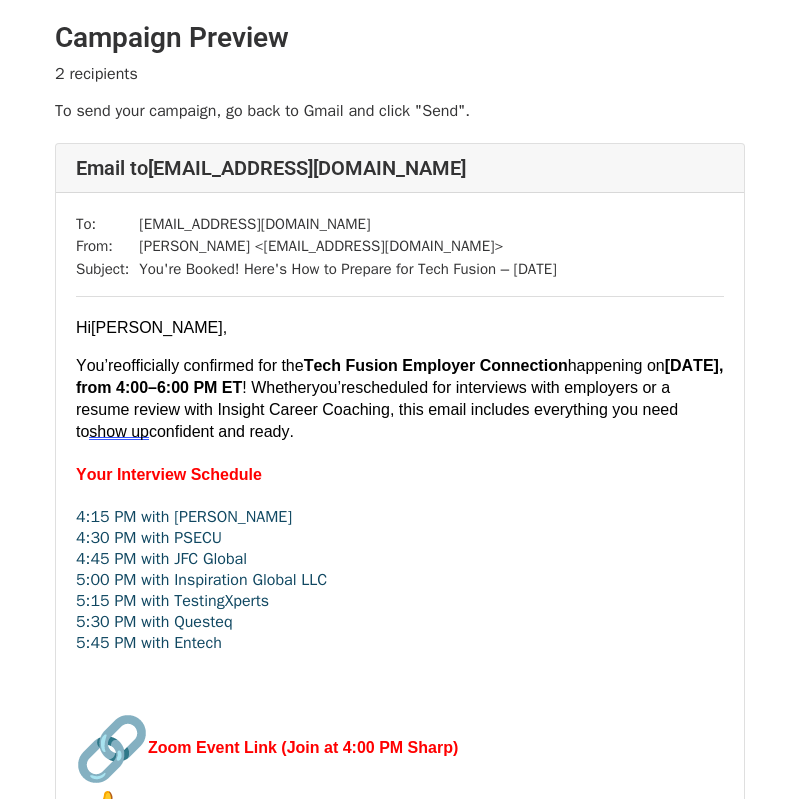scroll, scrollTop: 0, scrollLeft: 0, axis: both 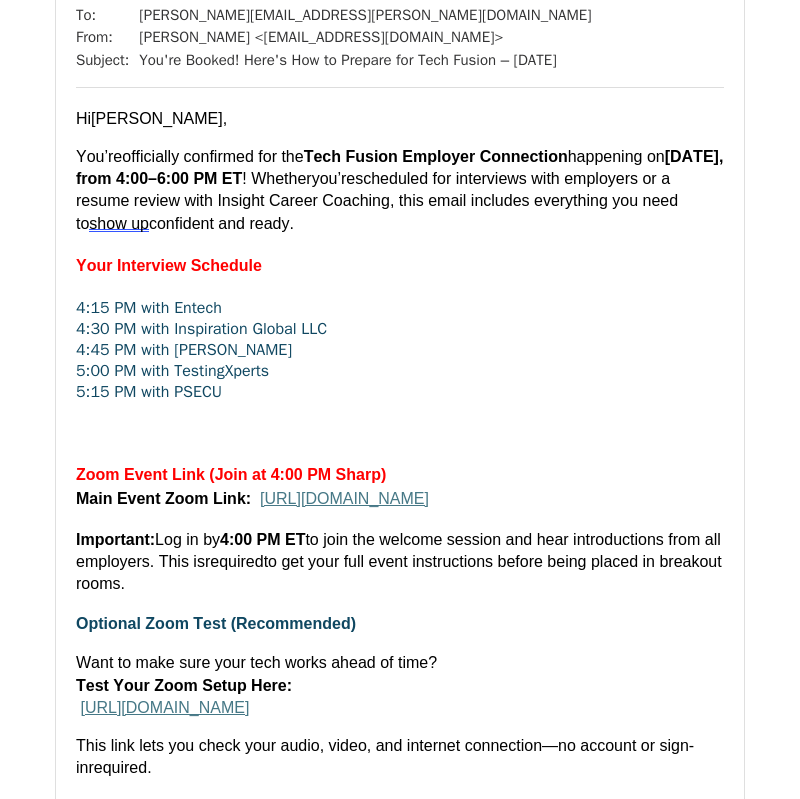 click on "[URL][DOMAIN_NAME]" at bounding box center (344, 498) 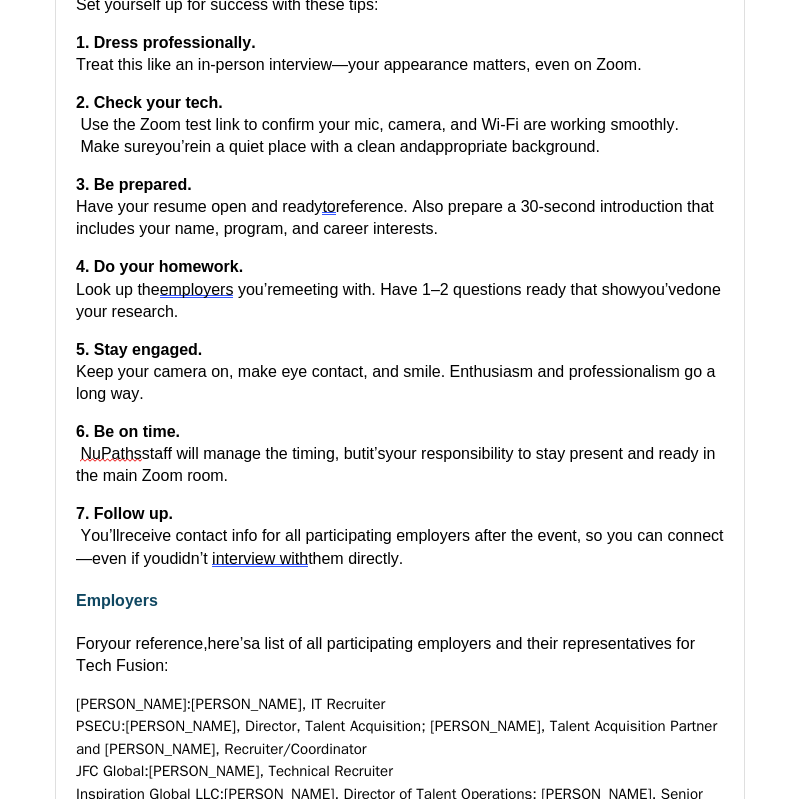 scroll, scrollTop: 0, scrollLeft: 0, axis: both 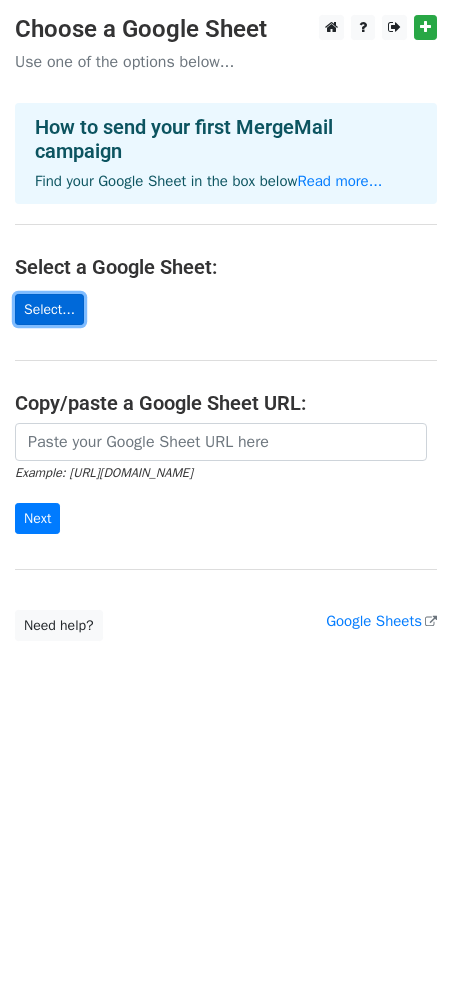 click on "Select..." at bounding box center [49, 309] 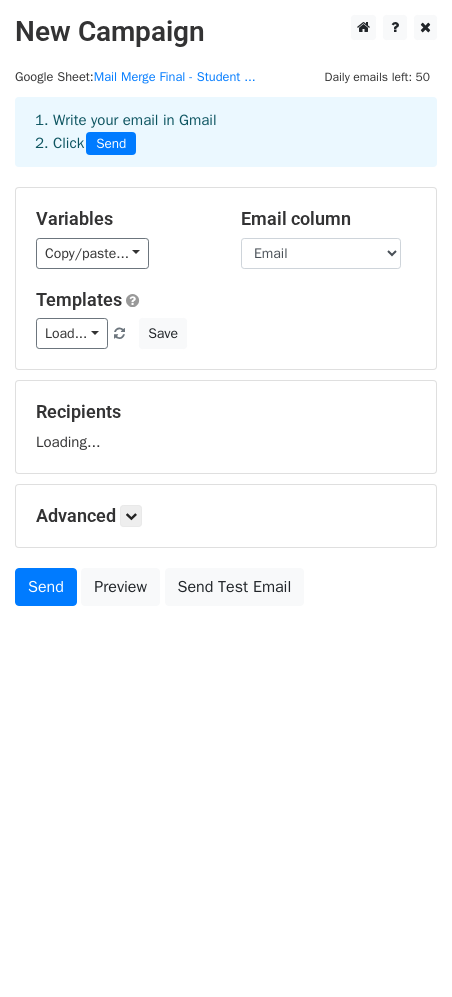 scroll, scrollTop: 0, scrollLeft: 0, axis: both 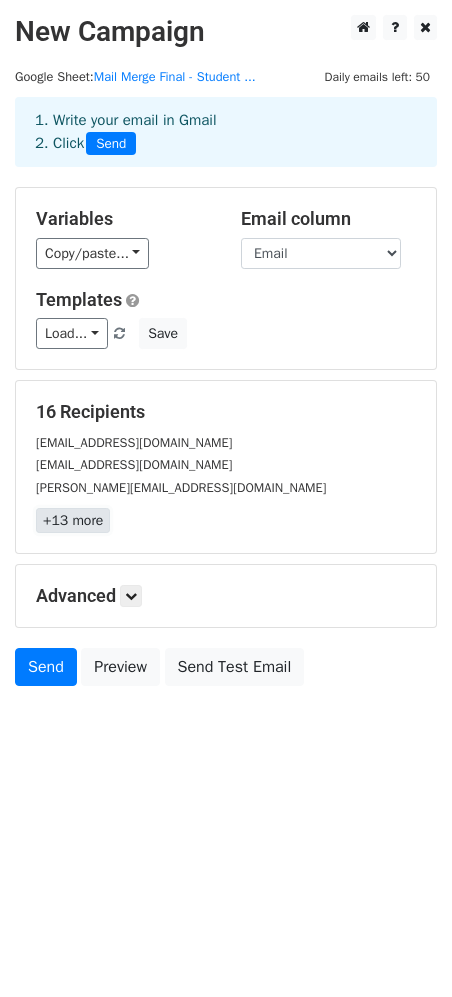 click on "+13 more" at bounding box center (73, 520) 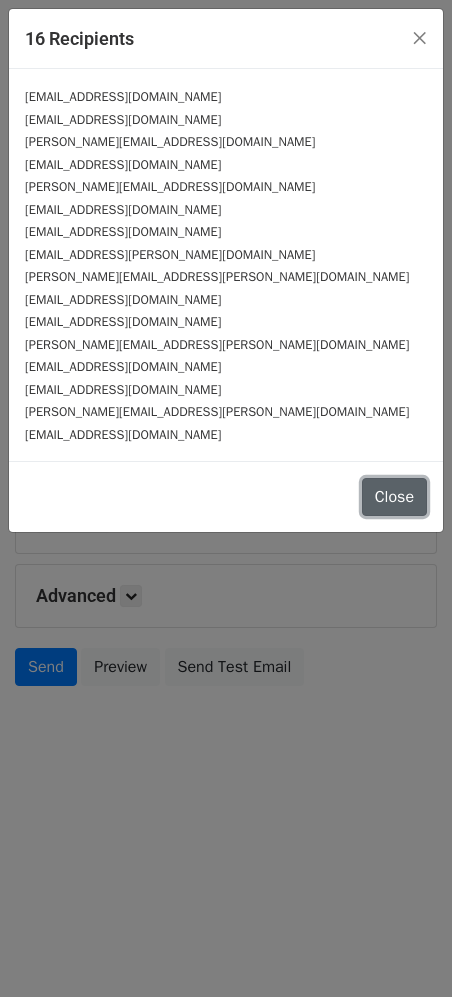 click on "Close" at bounding box center (394, 497) 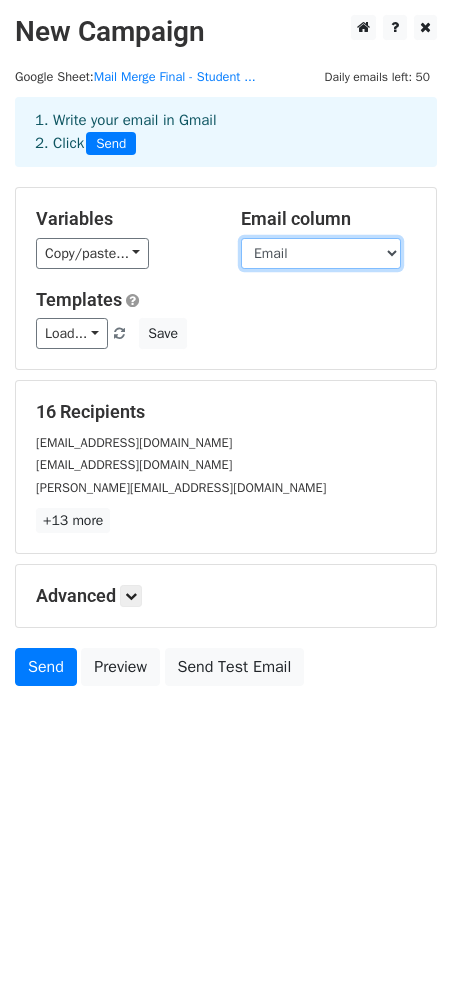 click on "First Name
Last Name
Email
Phone
Program
Interview Schedule (Mail Merge Format)
Resume Link" at bounding box center [321, 253] 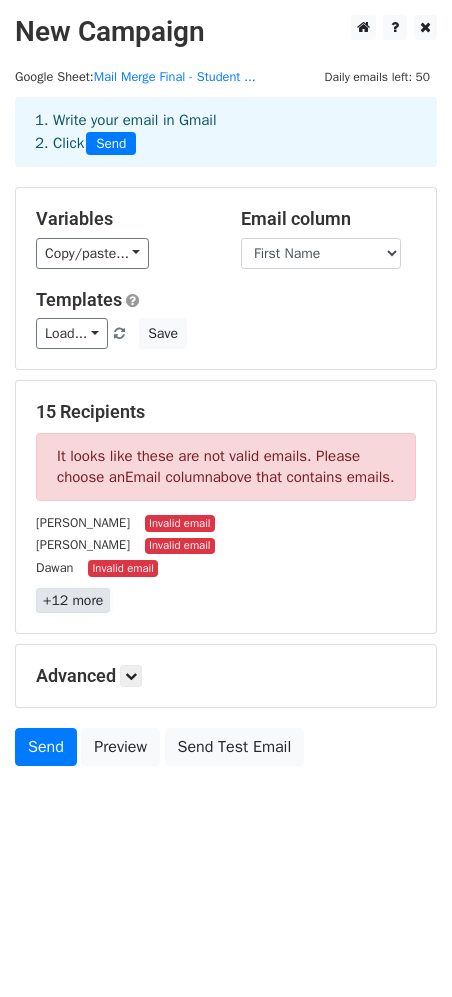 click on "+12 more" at bounding box center (73, 600) 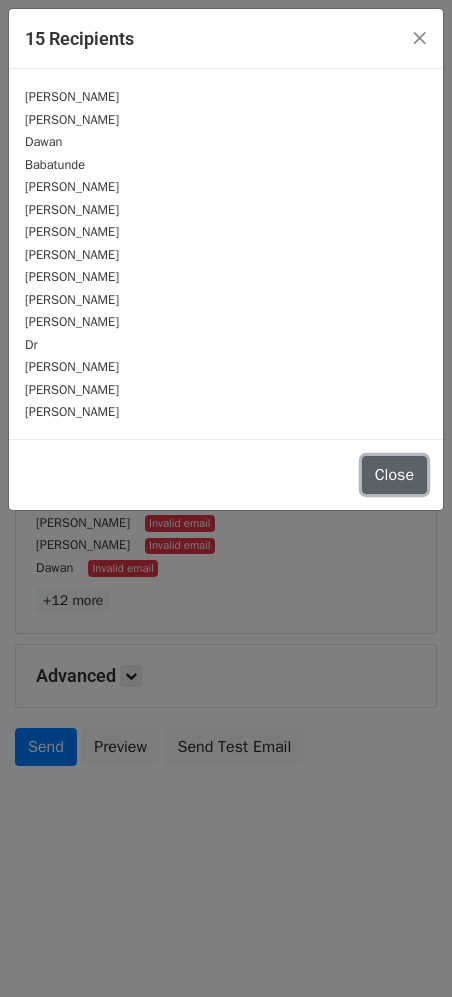 click on "Close" at bounding box center (394, 475) 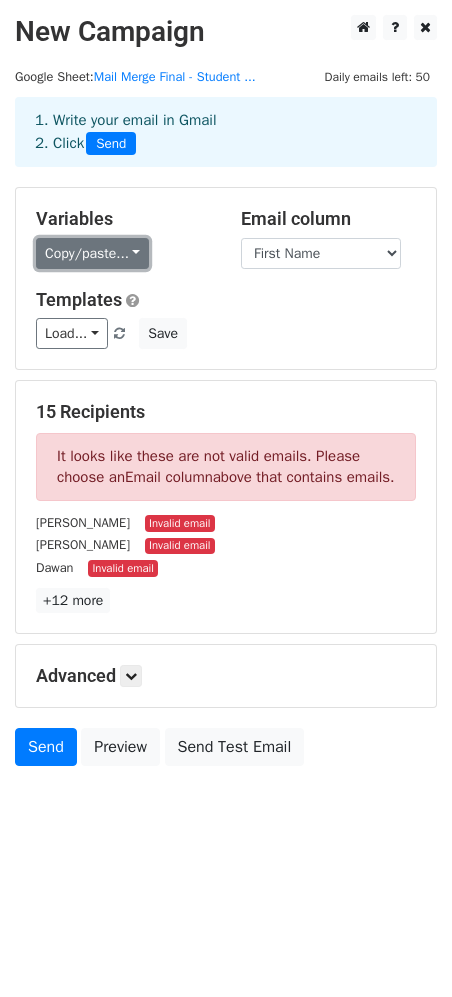 click on "Copy/paste..." at bounding box center (92, 253) 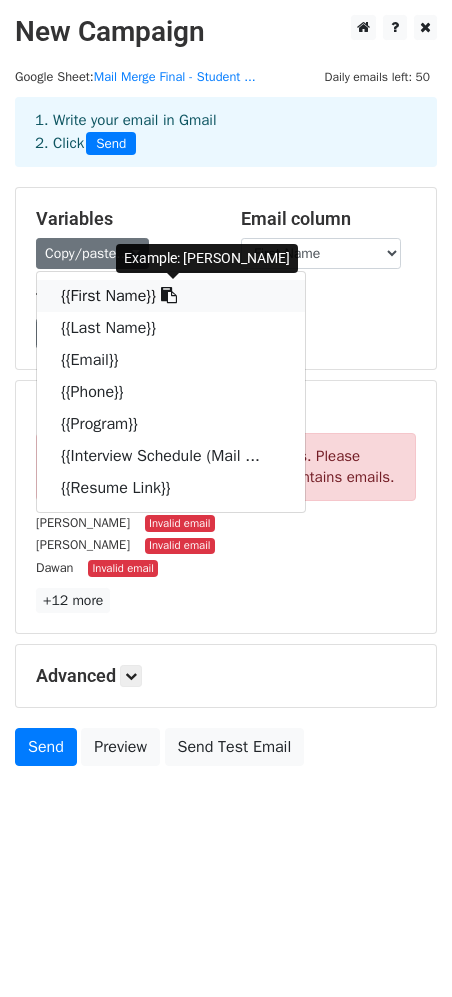 click on "{{First Name}}" at bounding box center (171, 296) 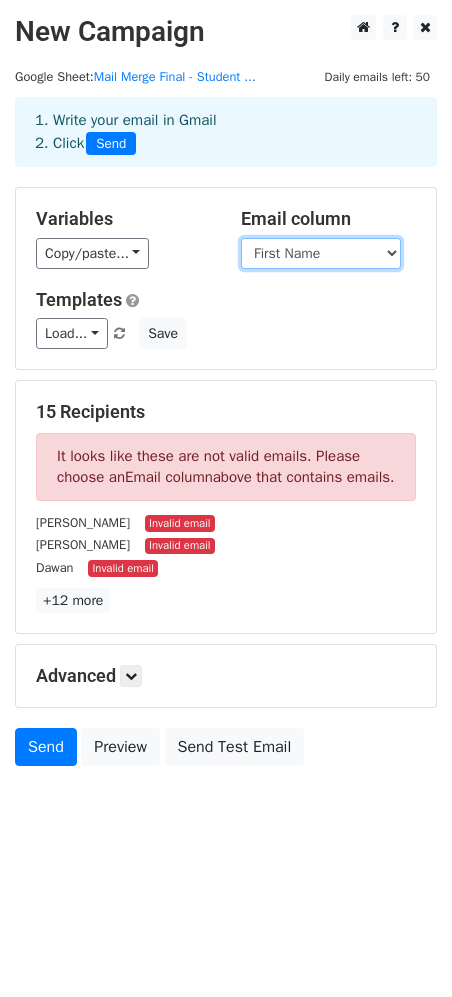 click on "First Name
Last Name
Email
Phone
Program
Interview Schedule (Mail Merge Format)
Resume Link" at bounding box center (321, 253) 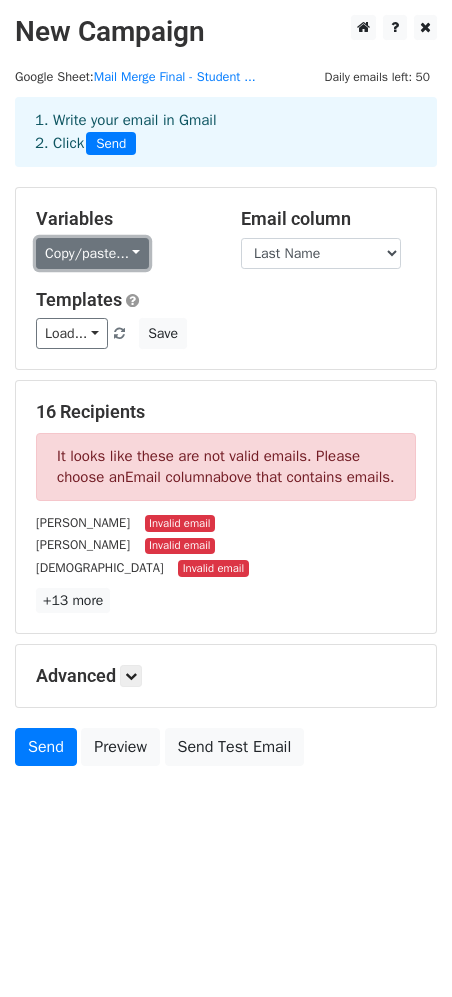click on "Copy/paste..." at bounding box center [92, 253] 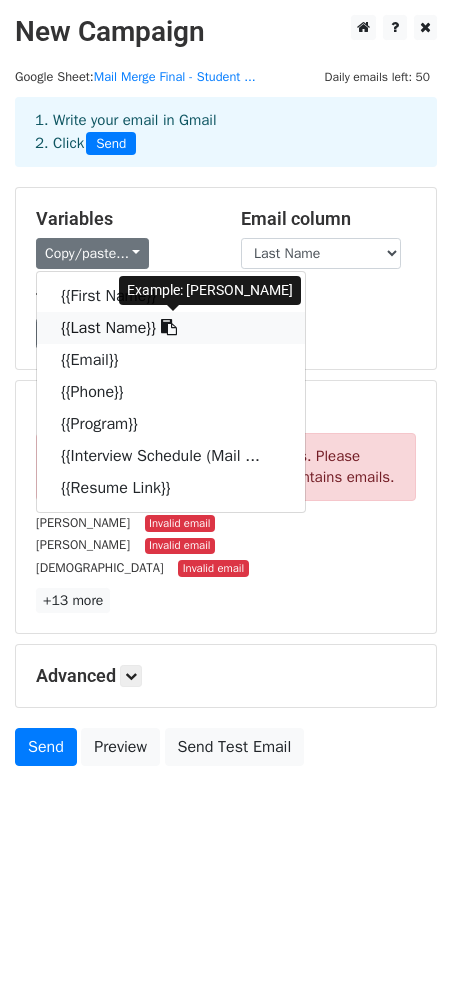 click on "{{Last Name}}" at bounding box center (171, 328) 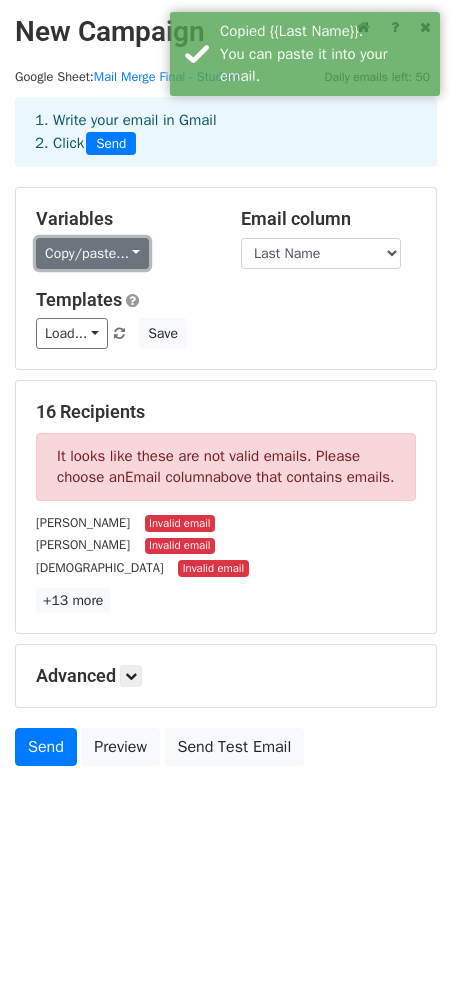 click on "Copy/paste..." at bounding box center [92, 253] 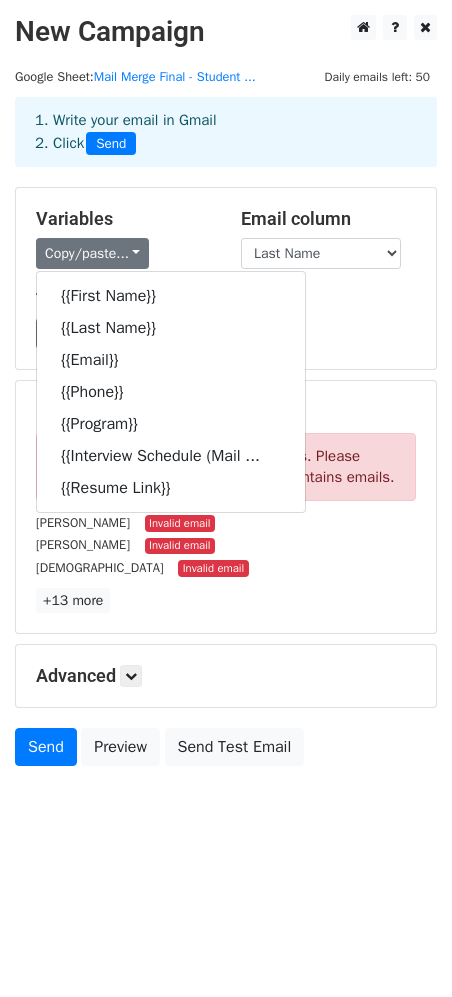 click on "Templates" at bounding box center (226, 300) 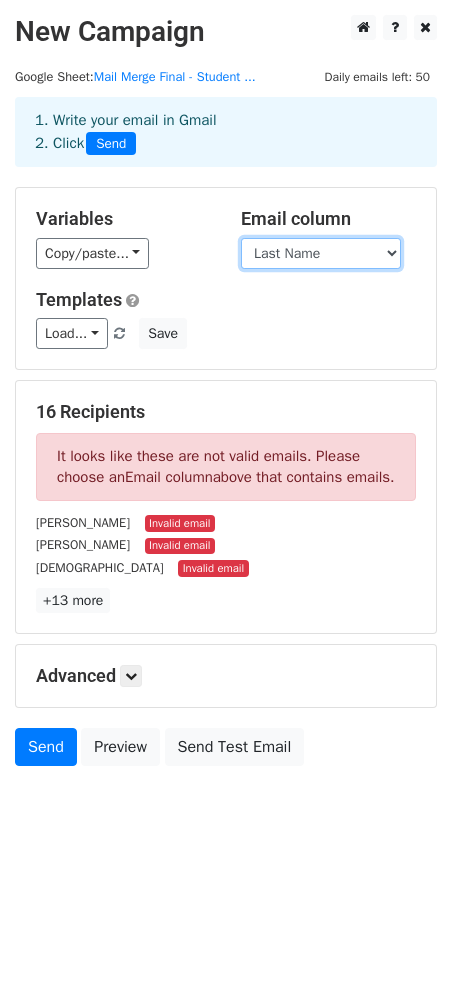 click on "First Name
Last Name
Email
Phone
Program
Interview Schedule (Mail Merge Format)
Resume Link" at bounding box center [321, 253] 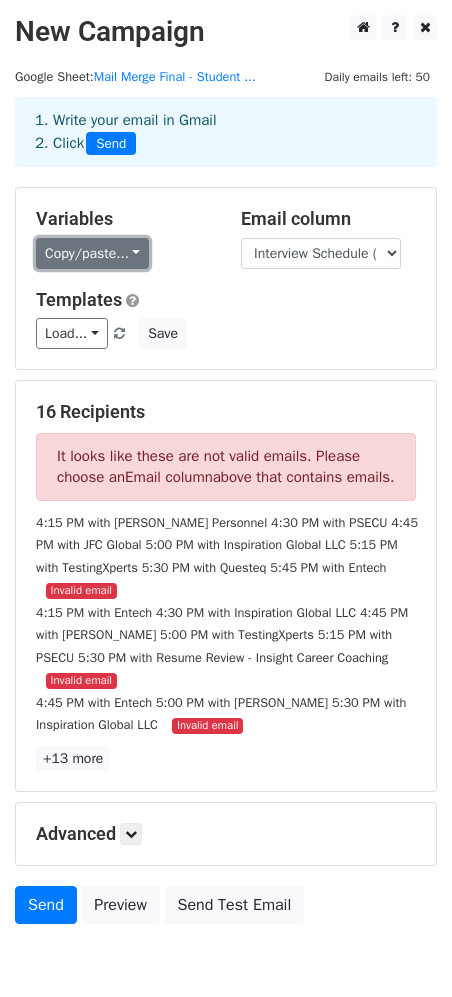 click on "Copy/paste..." at bounding box center (92, 253) 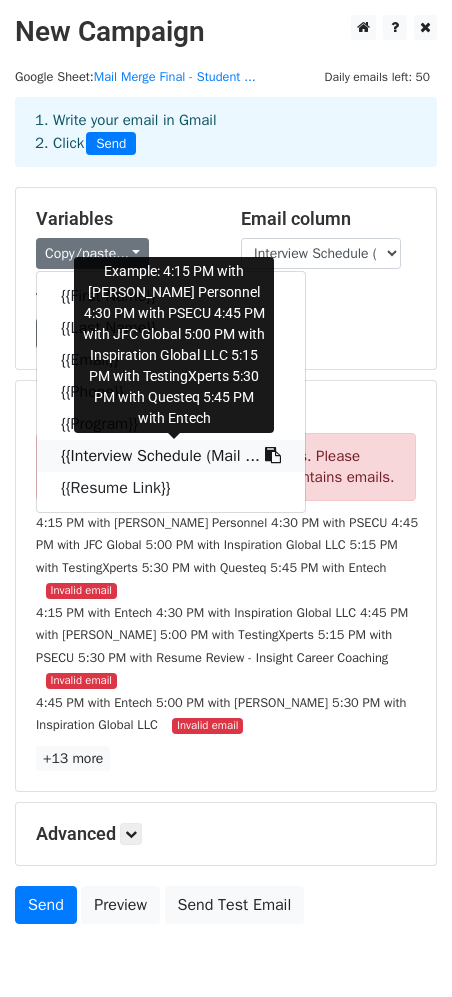 click on "{{Interview Schedule (Mail ..." at bounding box center [171, 456] 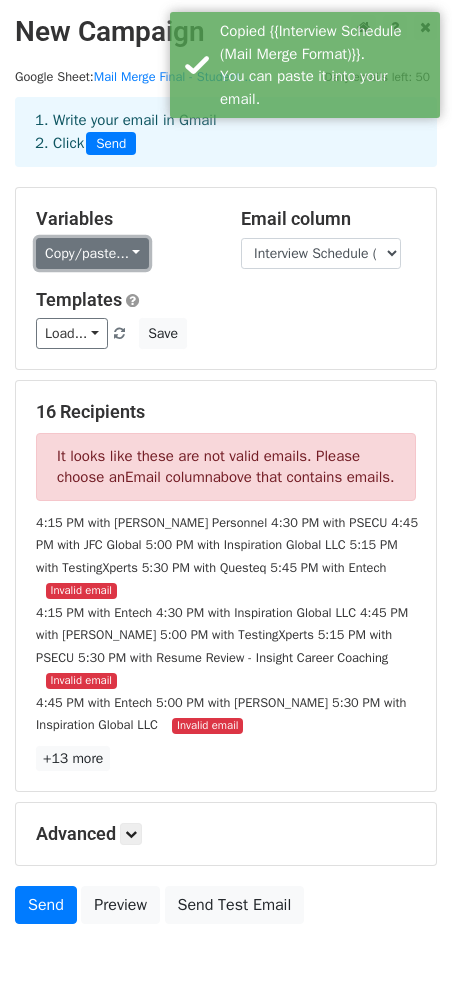 click on "Copy/paste..." at bounding box center [92, 253] 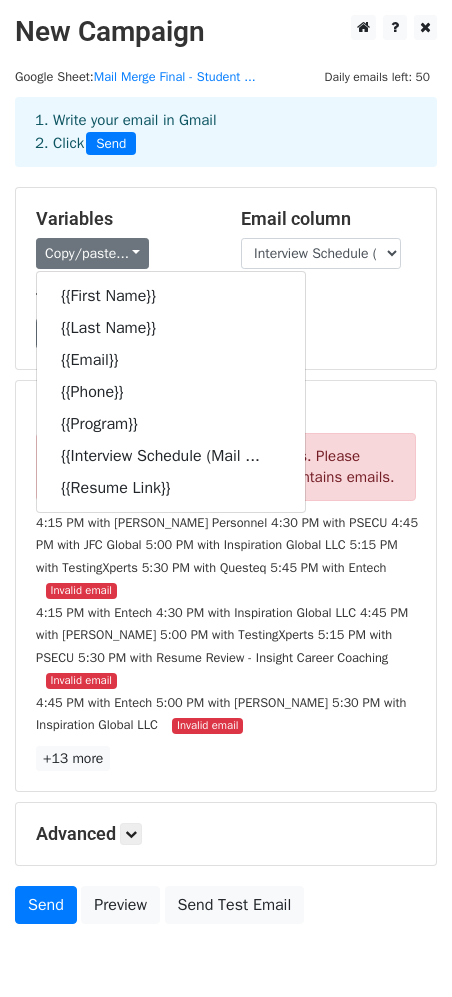 click on "16 Recipients" at bounding box center [226, 412] 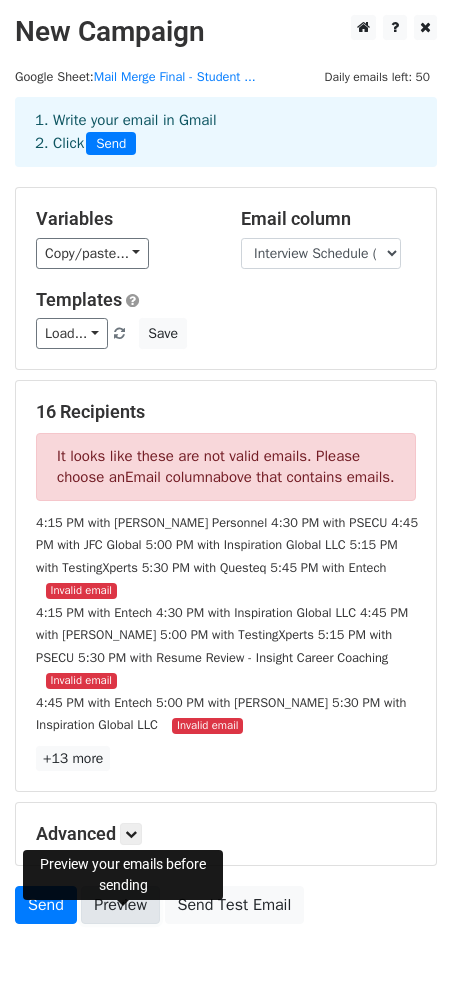 click on "Preview" at bounding box center (120, 905) 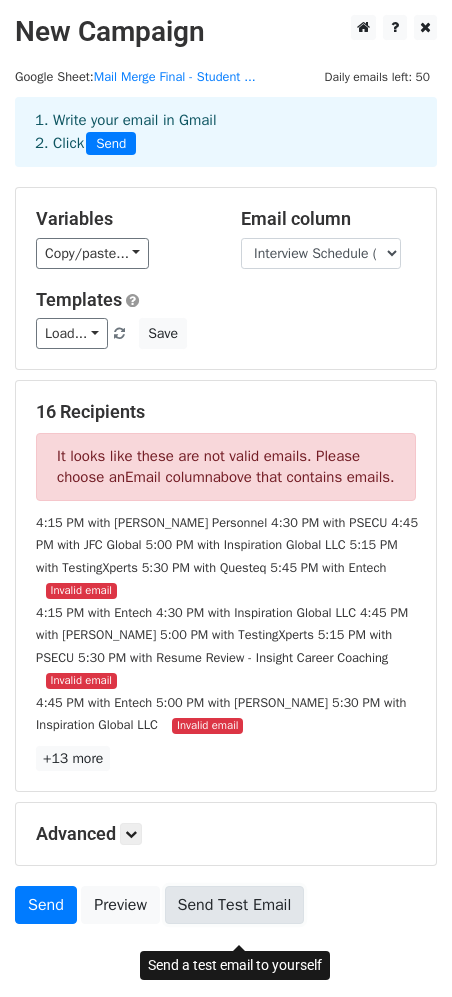 click on "Send Test Email" at bounding box center [235, 905] 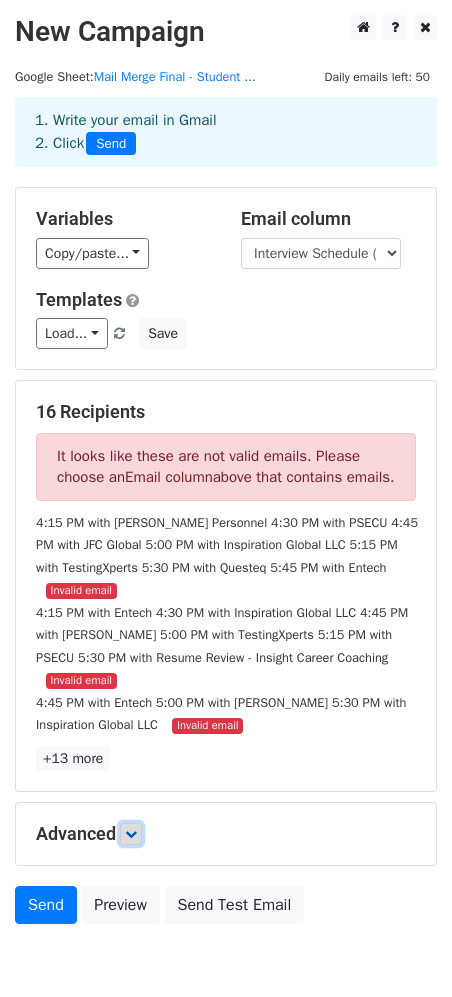 click at bounding box center [131, 834] 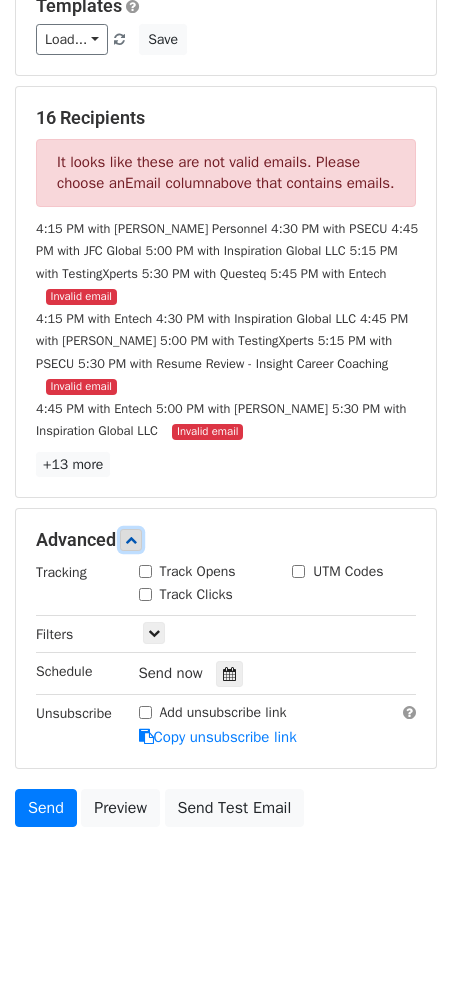 scroll, scrollTop: 313, scrollLeft: 0, axis: vertical 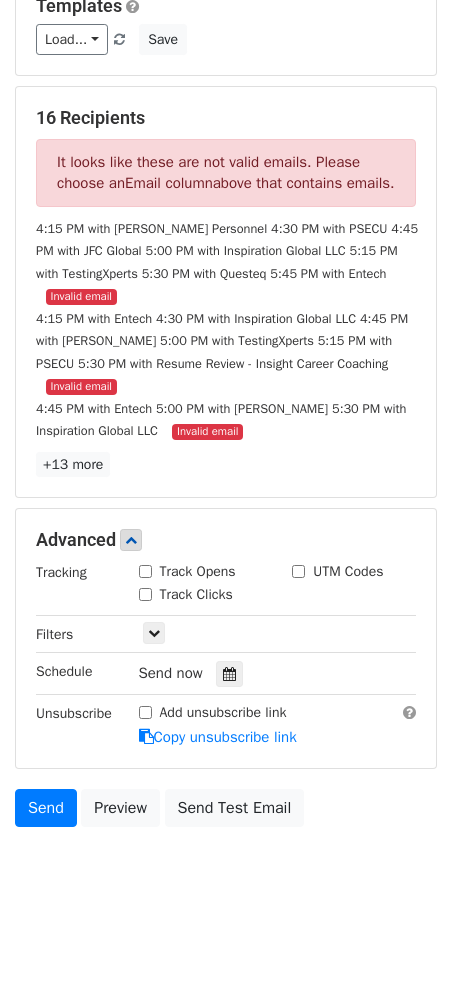 click on "Track Opens" at bounding box center (145, 571) 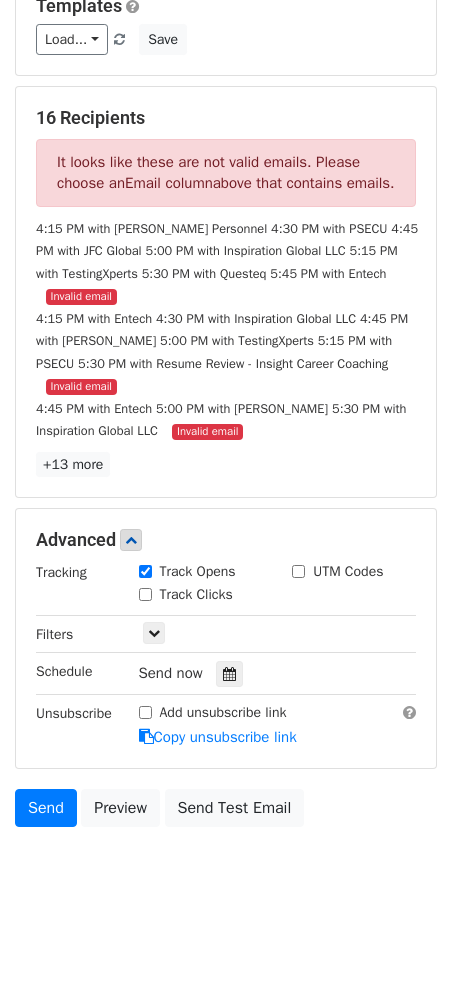 click on "Track Clicks" at bounding box center [145, 594] 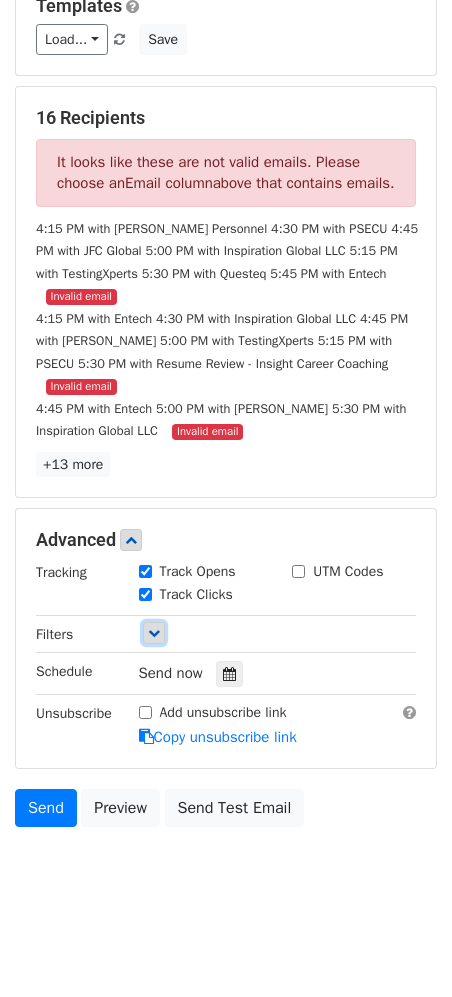 click at bounding box center [154, 633] 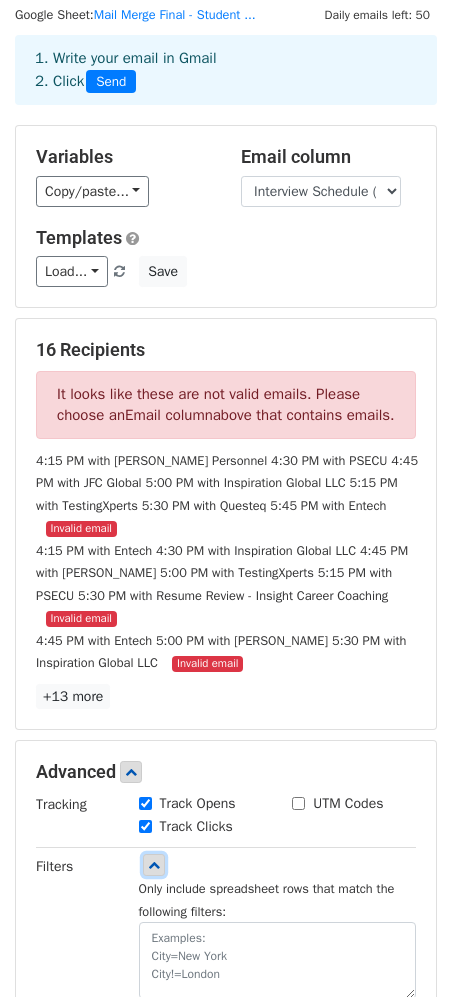 scroll, scrollTop: 0, scrollLeft: 0, axis: both 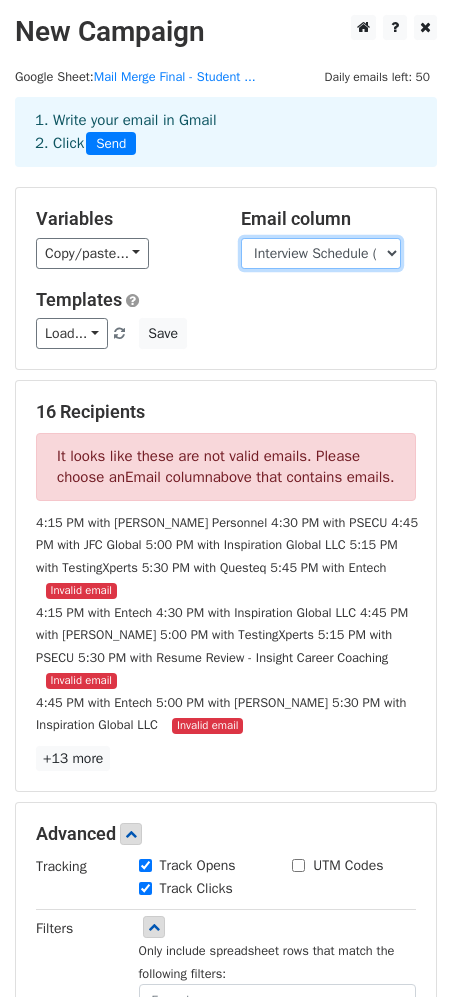 click on "First Name
Last Name
Email
Phone
Program
Interview Schedule (Mail Merge Format)
Resume Link" at bounding box center (321, 253) 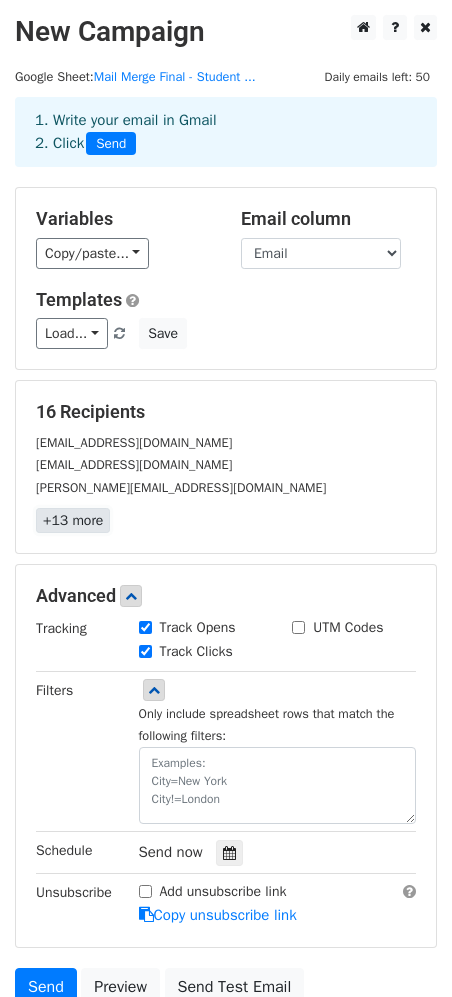 click on "+13 more" at bounding box center (73, 520) 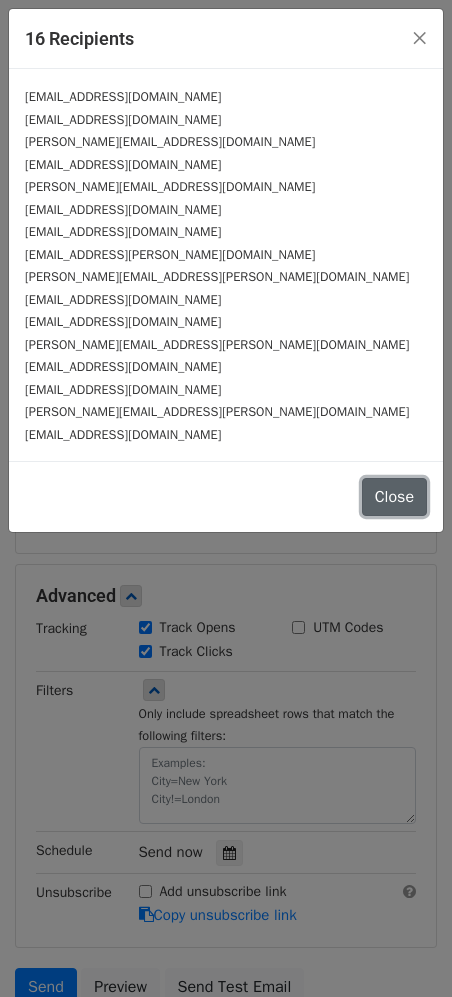 click on "Close" at bounding box center [394, 497] 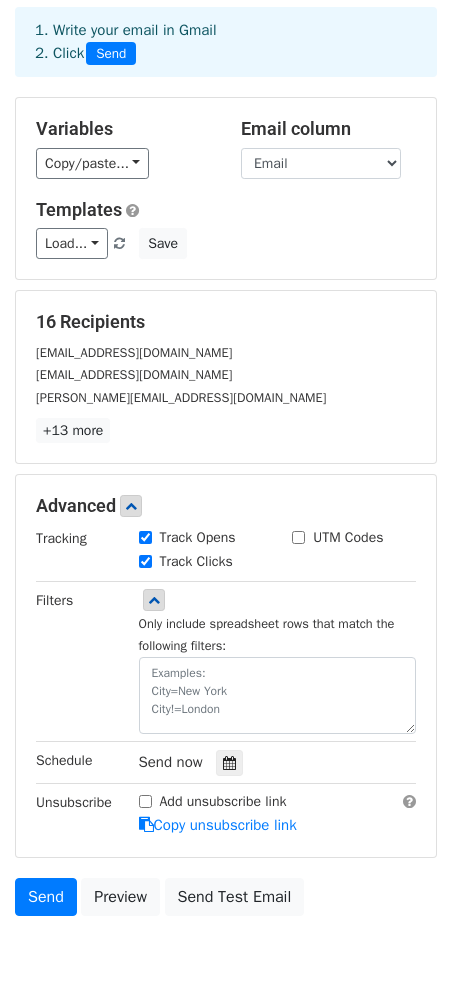 scroll, scrollTop: 177, scrollLeft: 0, axis: vertical 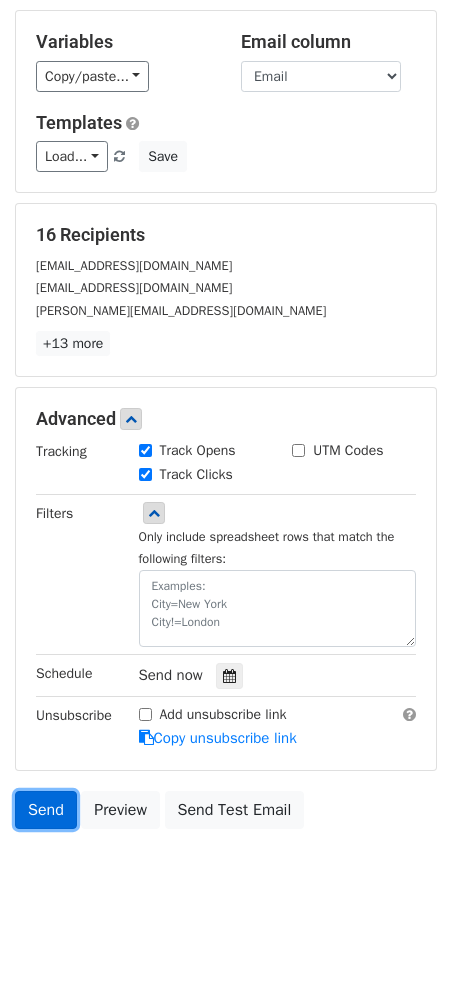 click on "Send" at bounding box center [46, 810] 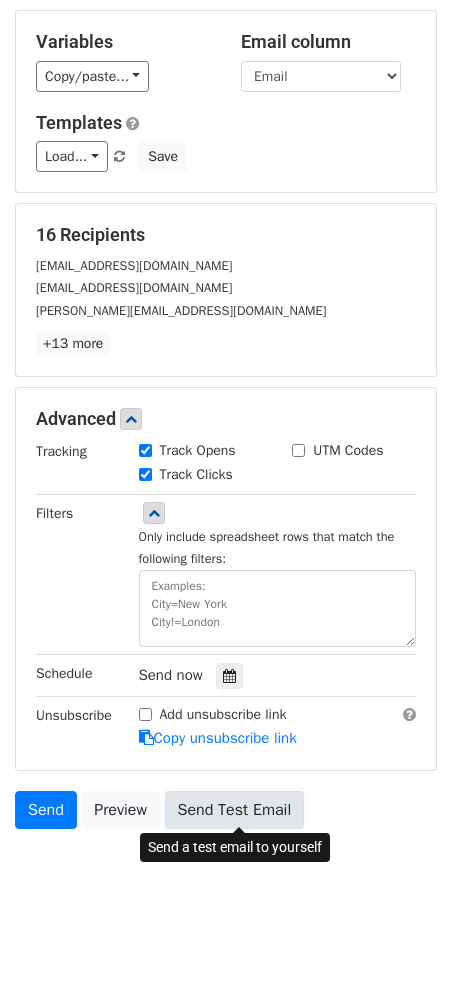 click on "Send Test Email" at bounding box center (235, 810) 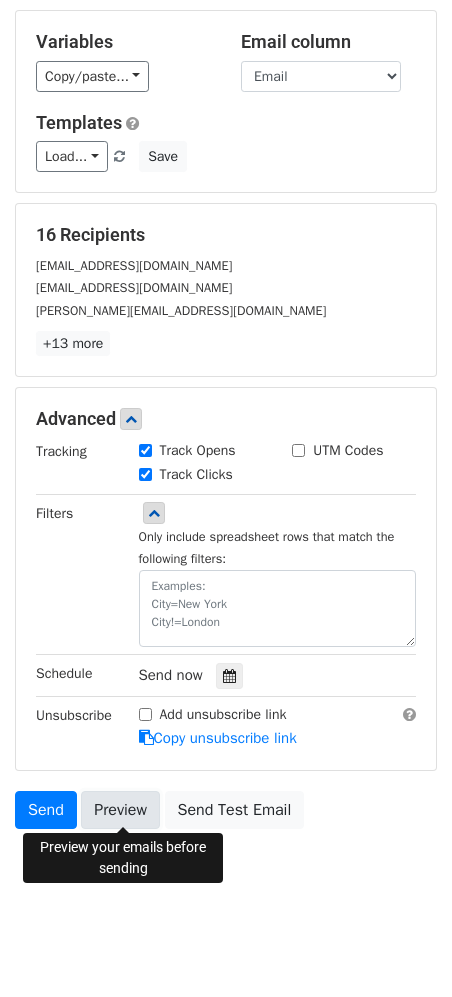 click on "Preview" at bounding box center (120, 810) 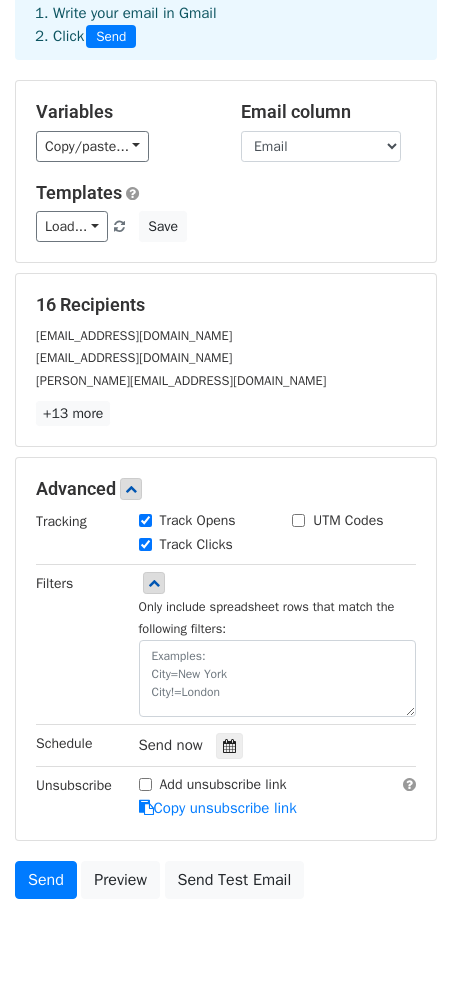 scroll, scrollTop: 0, scrollLeft: 0, axis: both 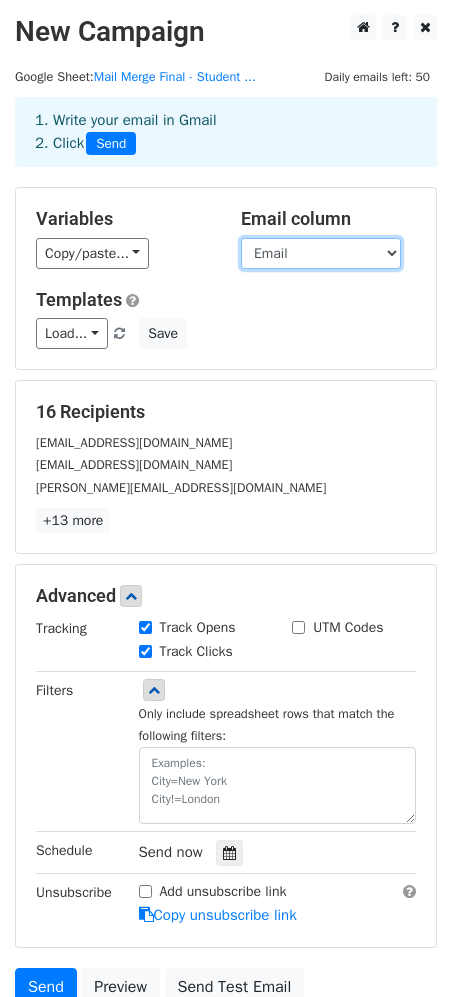 click on "First Name
Last Name
Email
Phone
Program
Interview Schedule (Mail Merge Format)
Resume Link" at bounding box center [321, 253] 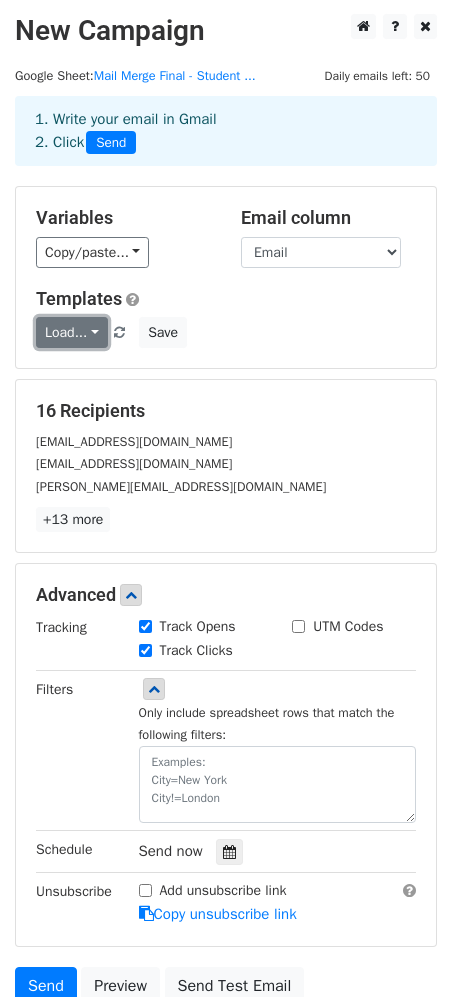click on "Load..." at bounding box center (72, 332) 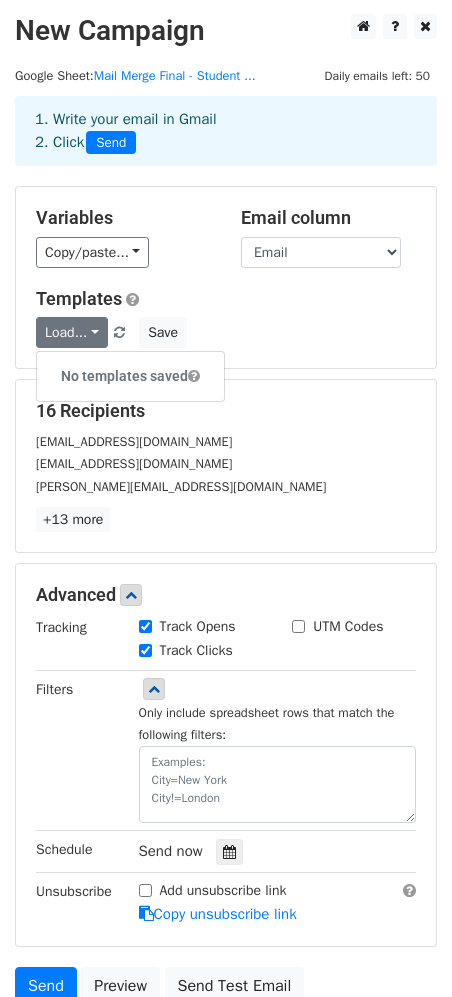 click on "Load...
No templates saved
Save" at bounding box center (226, 332) 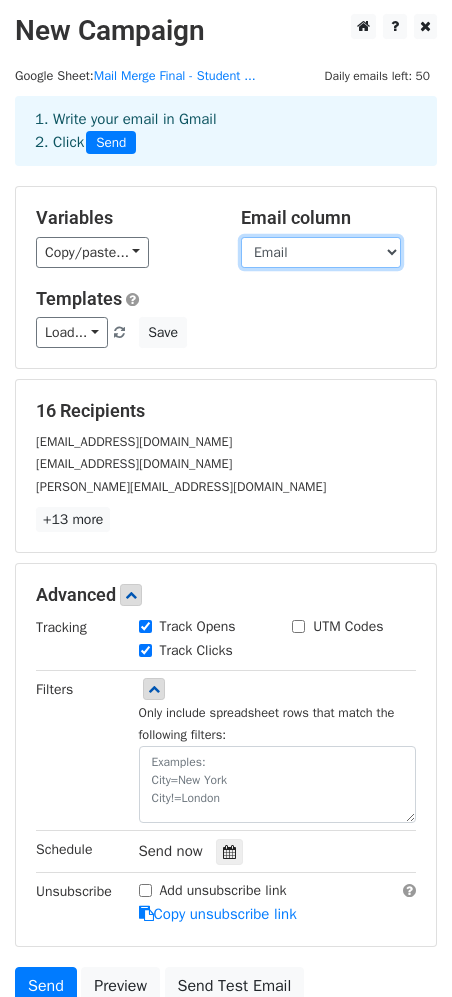 click on "First Name
Last Name
Email
Phone
Program
Interview Schedule (Mail Merge Format)
Resume Link" at bounding box center [321, 252] 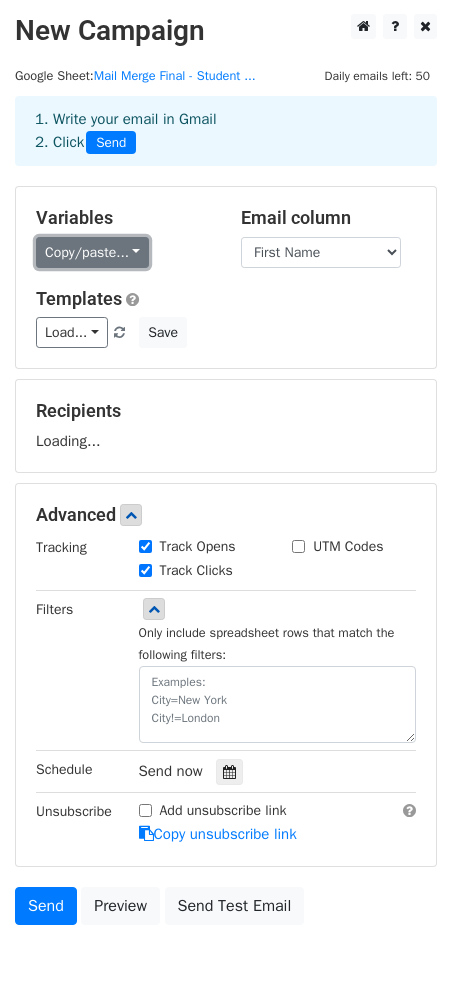 click on "Copy/paste..." at bounding box center (92, 252) 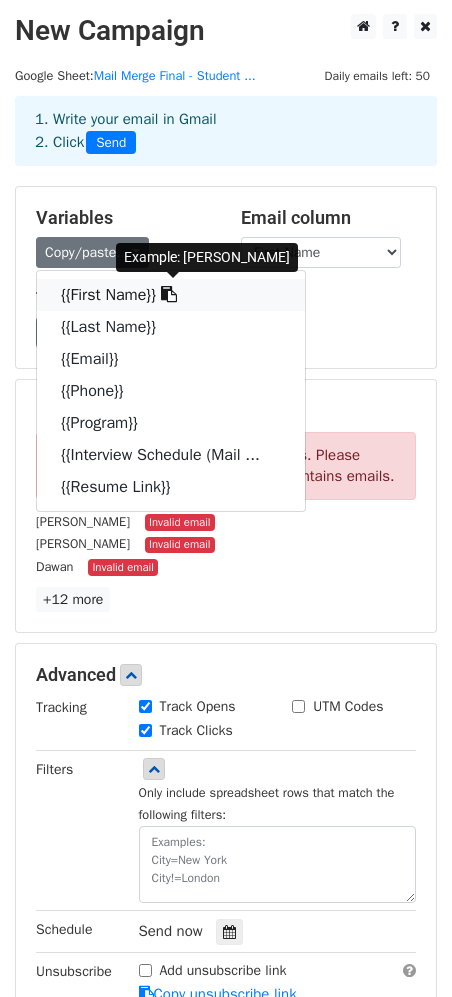 click on "{{First Name}}" at bounding box center (171, 295) 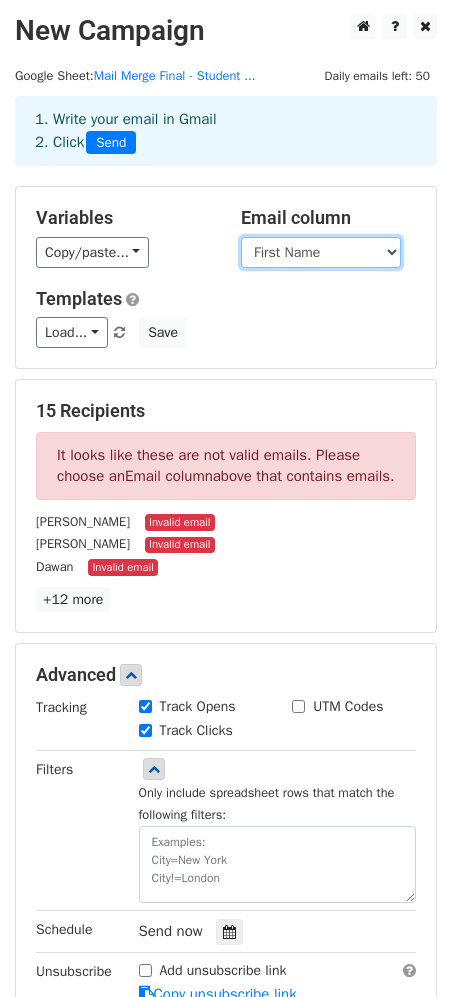 click on "First Name
Last Name
Email
Phone
Program
Interview Schedule (Mail Merge Format)
Resume Link" at bounding box center (321, 252) 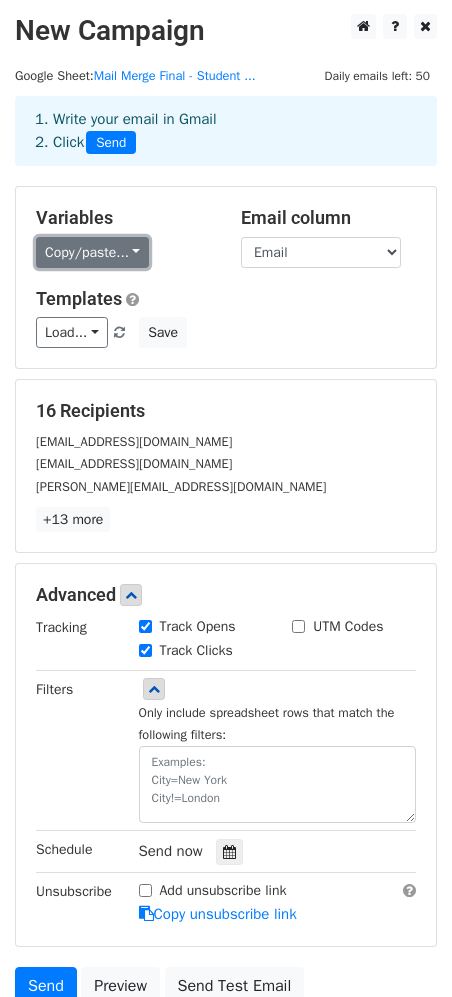 click on "Copy/paste..." at bounding box center [92, 252] 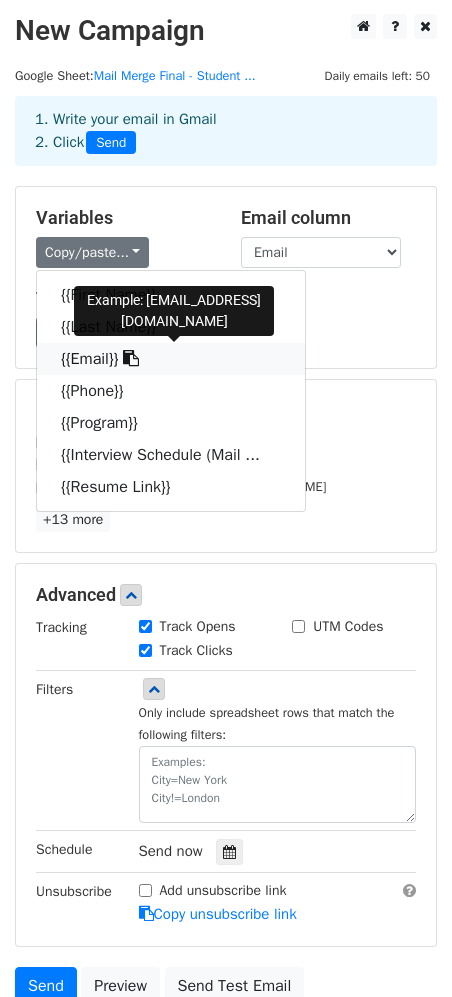 click on "{{Email}}" at bounding box center [171, 359] 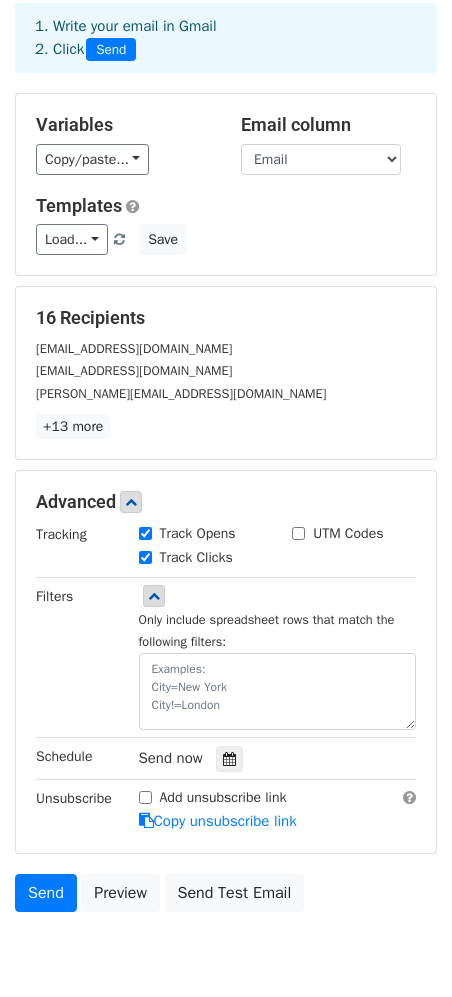 scroll, scrollTop: 177, scrollLeft: 0, axis: vertical 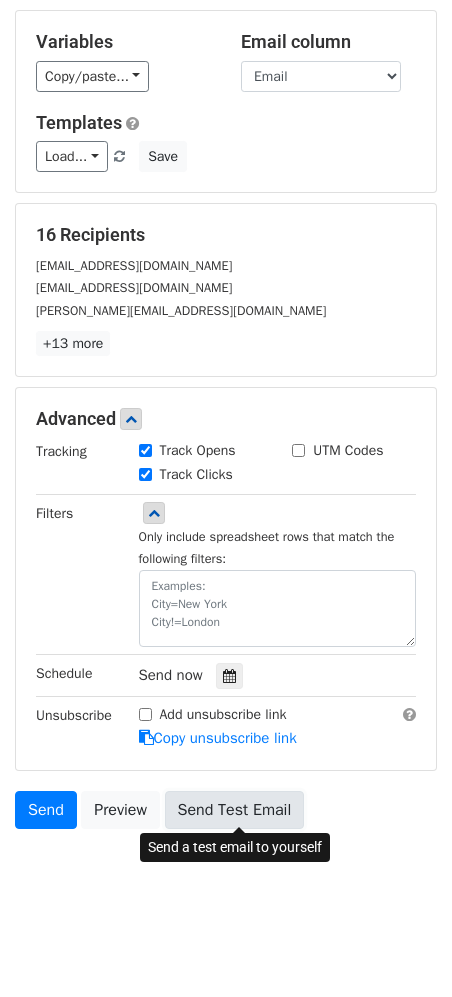click on "Send Test Email" at bounding box center (235, 810) 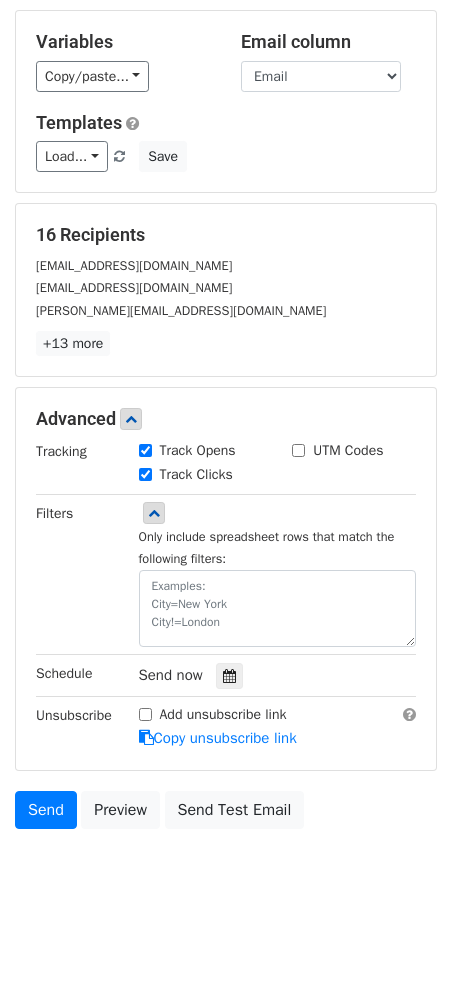click on "Track Opens" at bounding box center (145, 450) 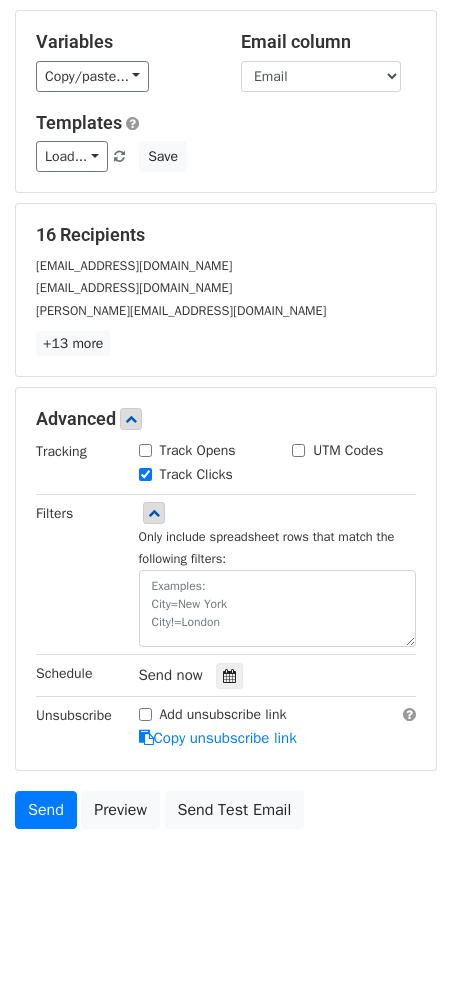 click on "Track Clicks" at bounding box center [145, 474] 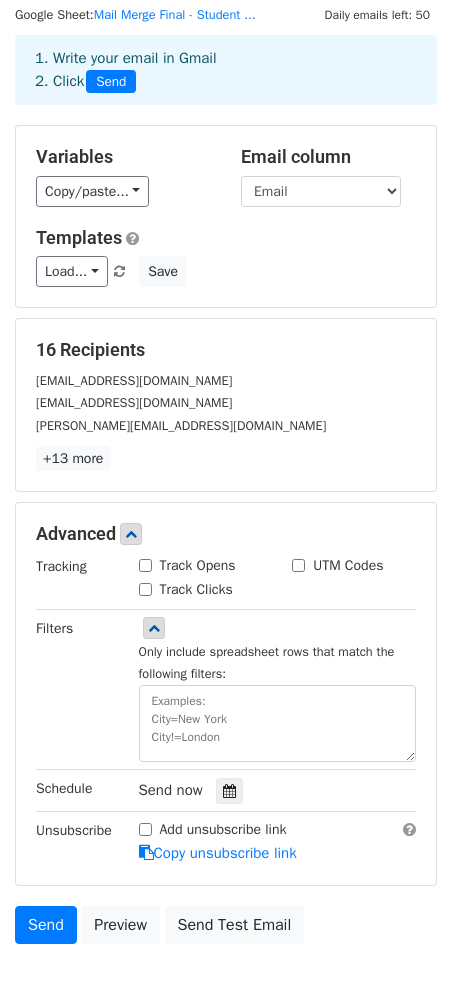 scroll, scrollTop: 177, scrollLeft: 0, axis: vertical 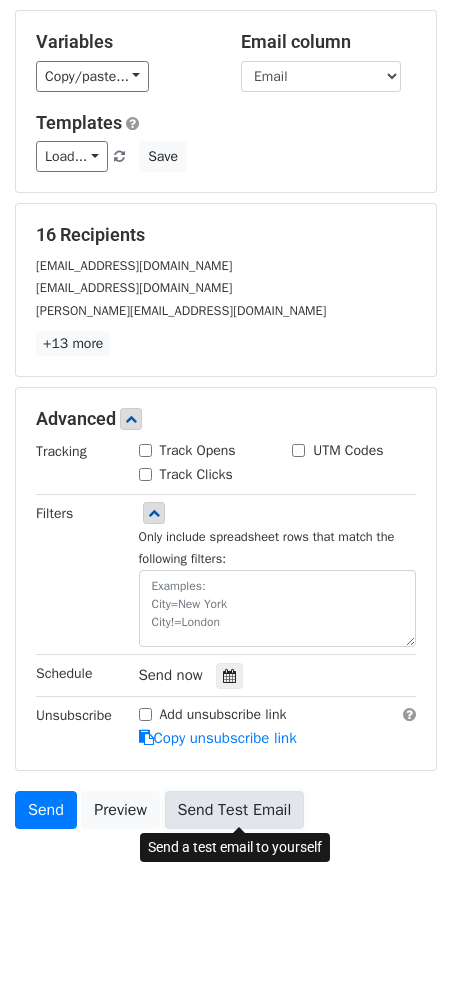 click on "Send Test Email" at bounding box center [235, 810] 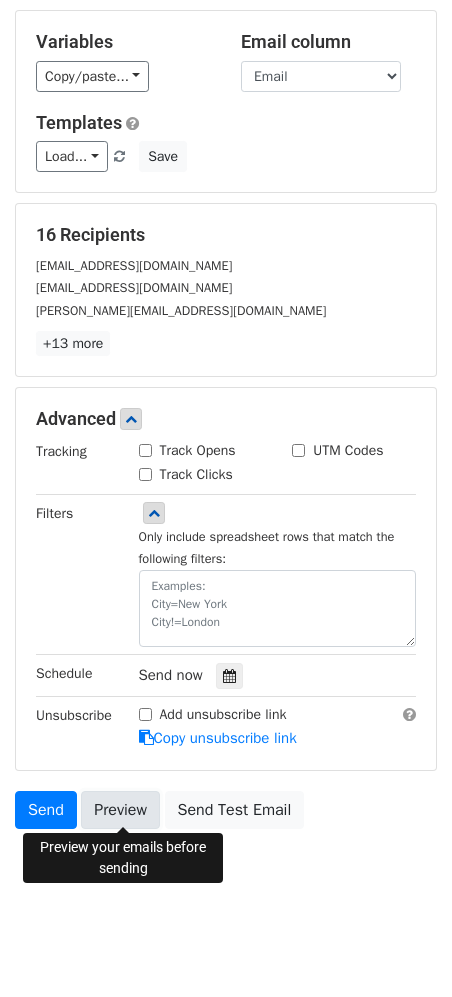 click on "Preview" at bounding box center [120, 810] 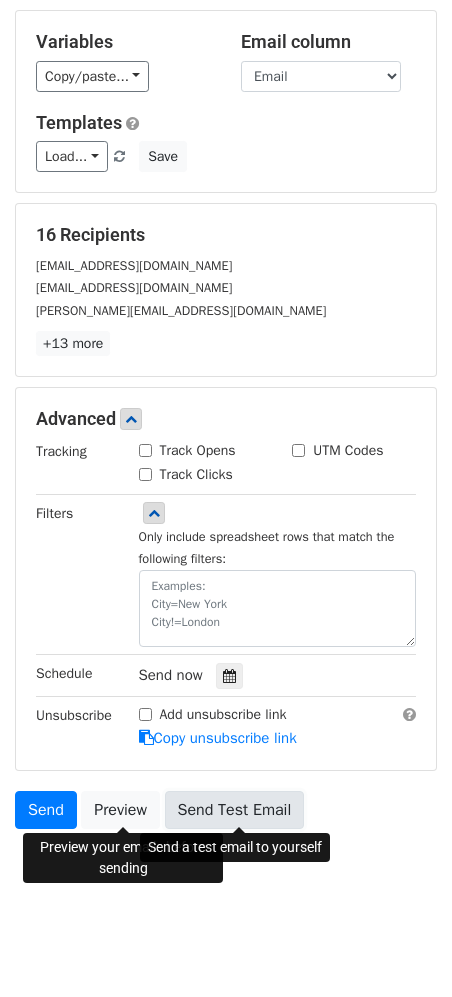 click on "Send Test Email" at bounding box center (235, 810) 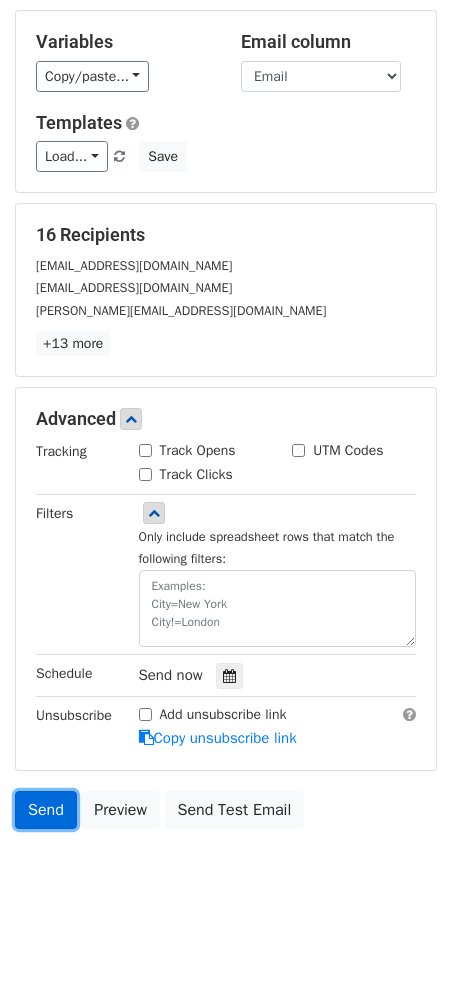 click on "Send" at bounding box center (46, 810) 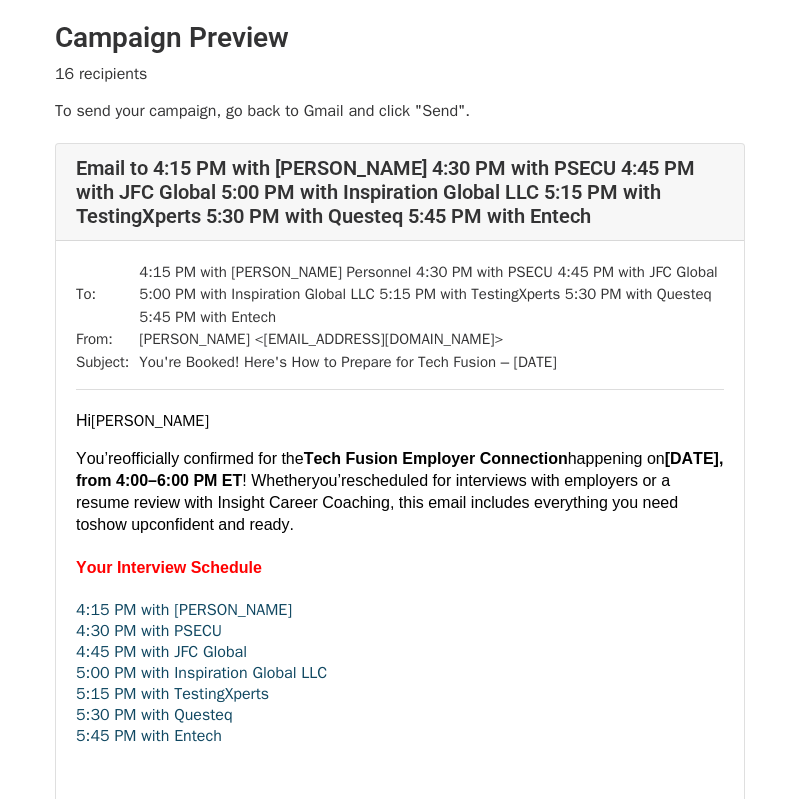 scroll, scrollTop: 0, scrollLeft: 0, axis: both 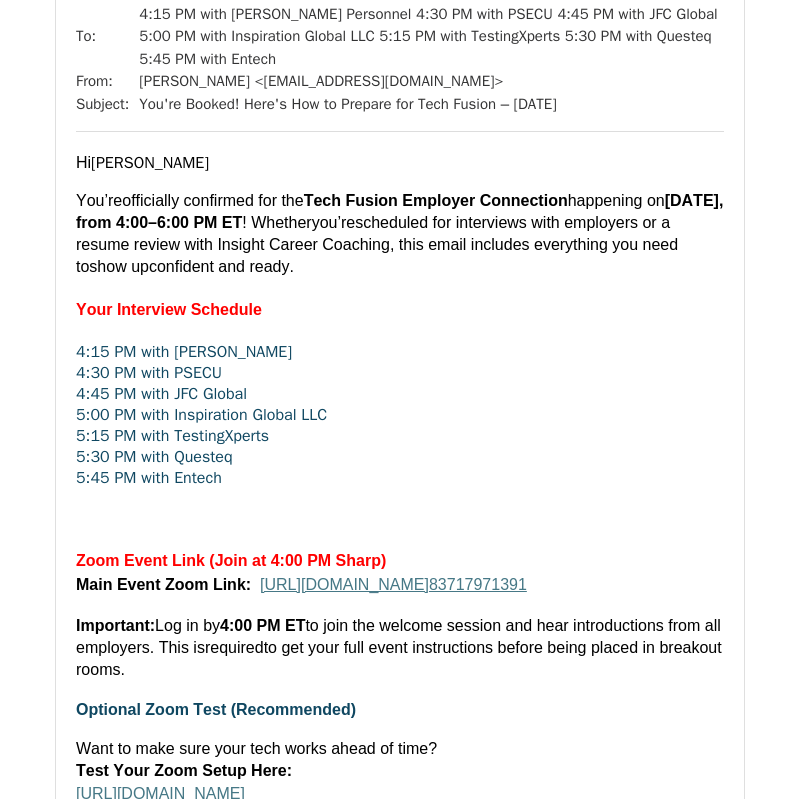 click on "[URL][DOMAIN_NAME] 83717971391" at bounding box center [393, 584] 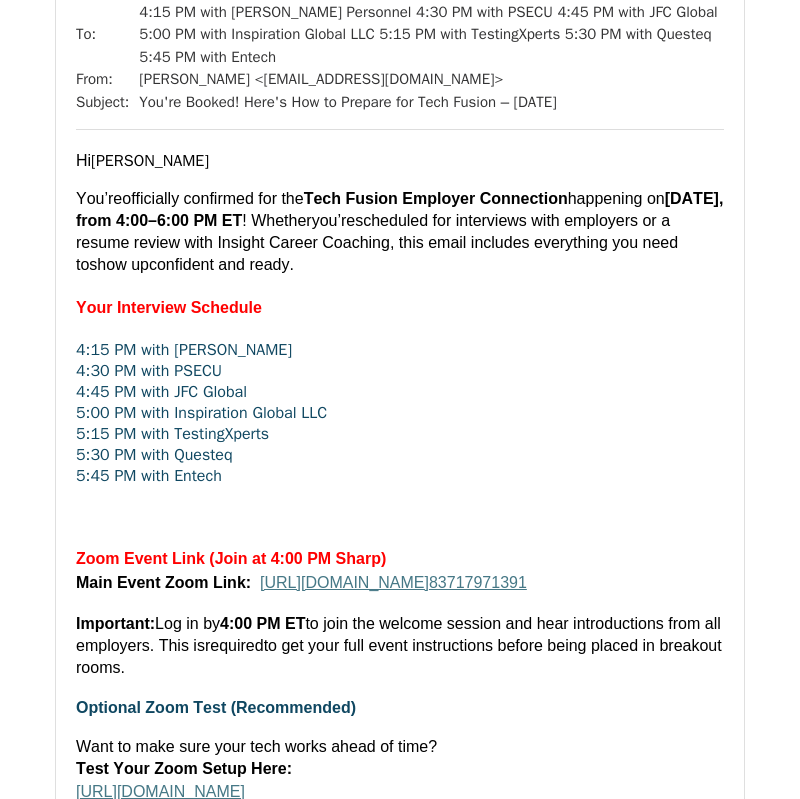 scroll, scrollTop: 262, scrollLeft: 0, axis: vertical 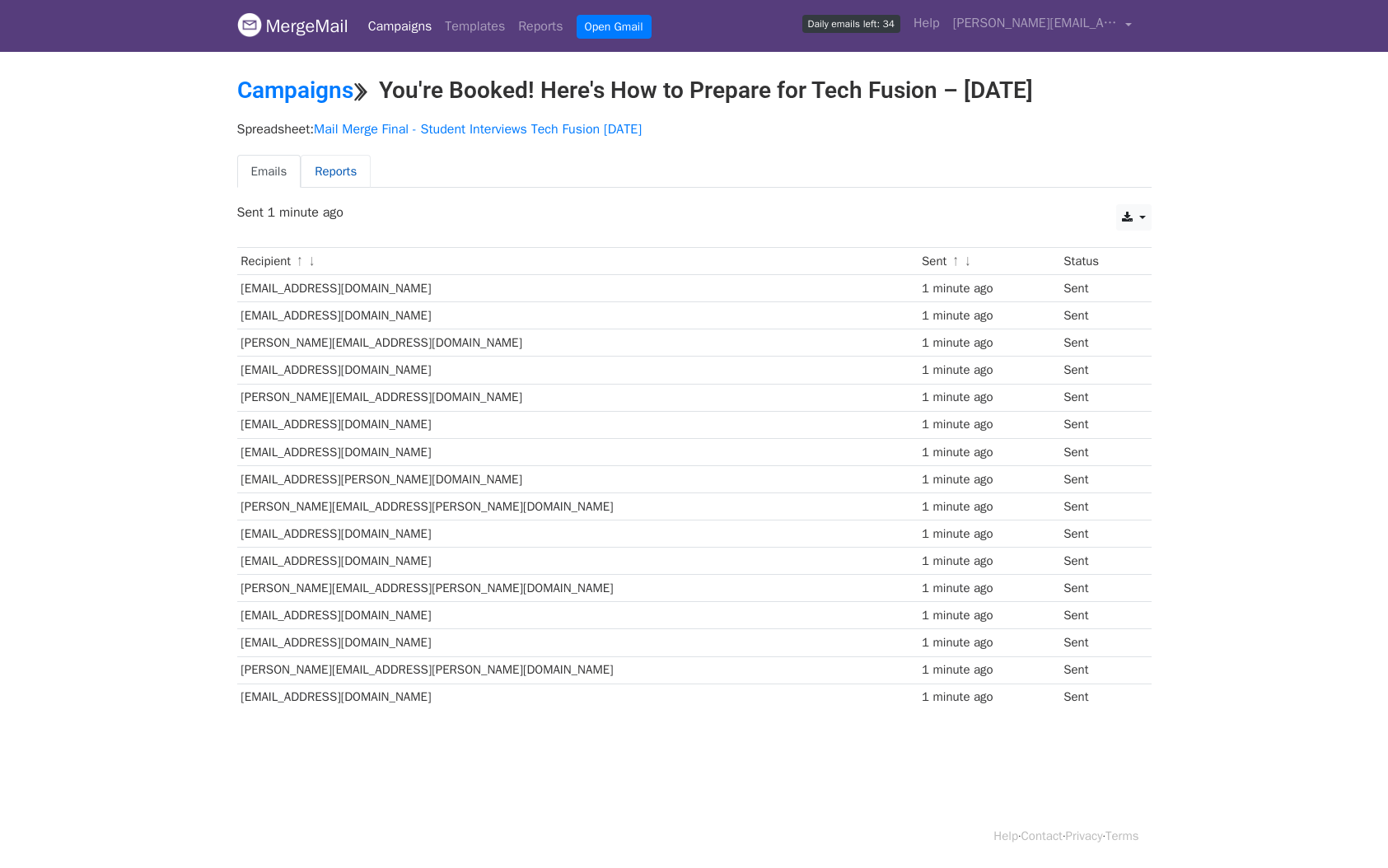 click on "Reports" at bounding box center (335, 171) 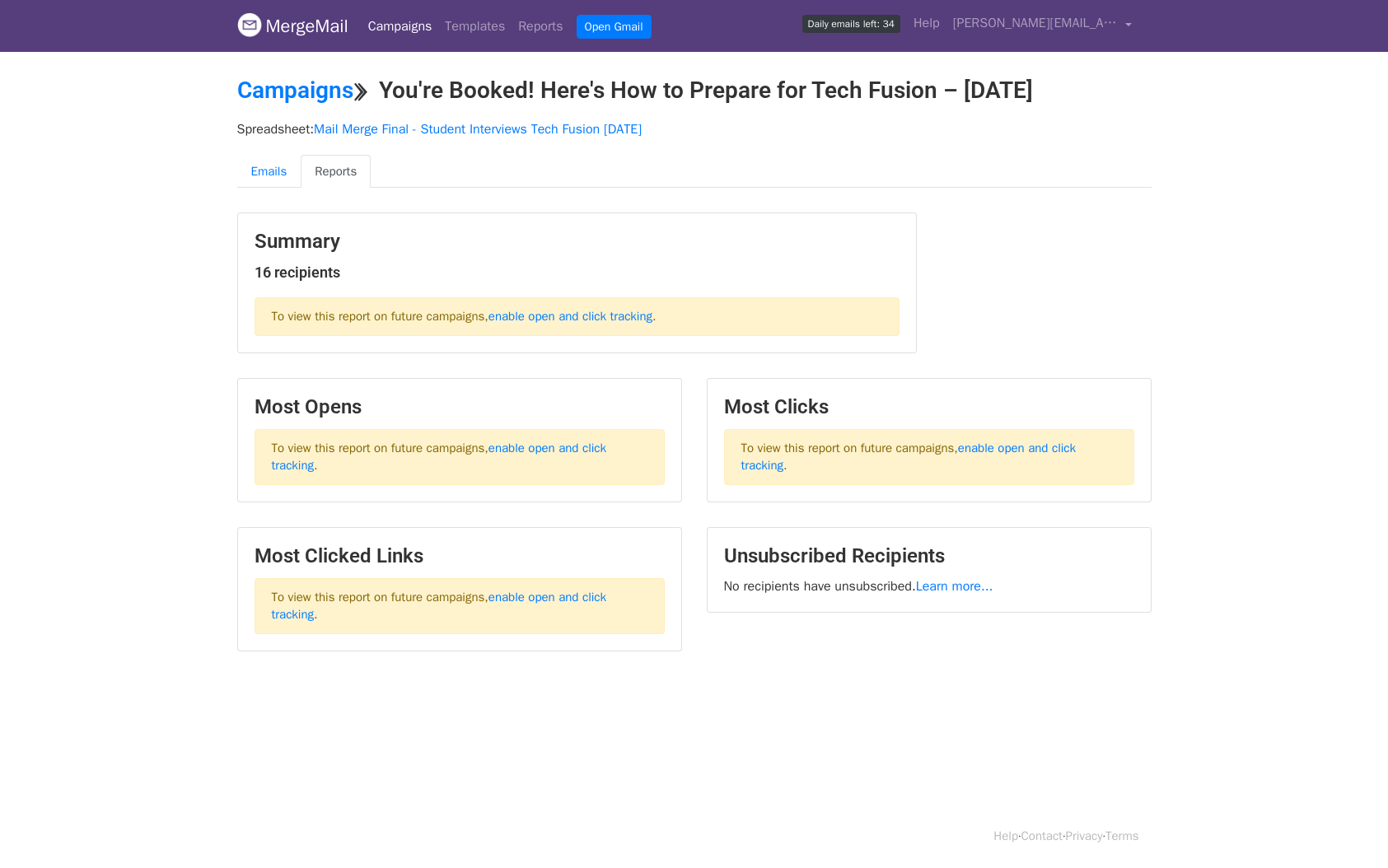 scroll, scrollTop: 0, scrollLeft: 0, axis: both 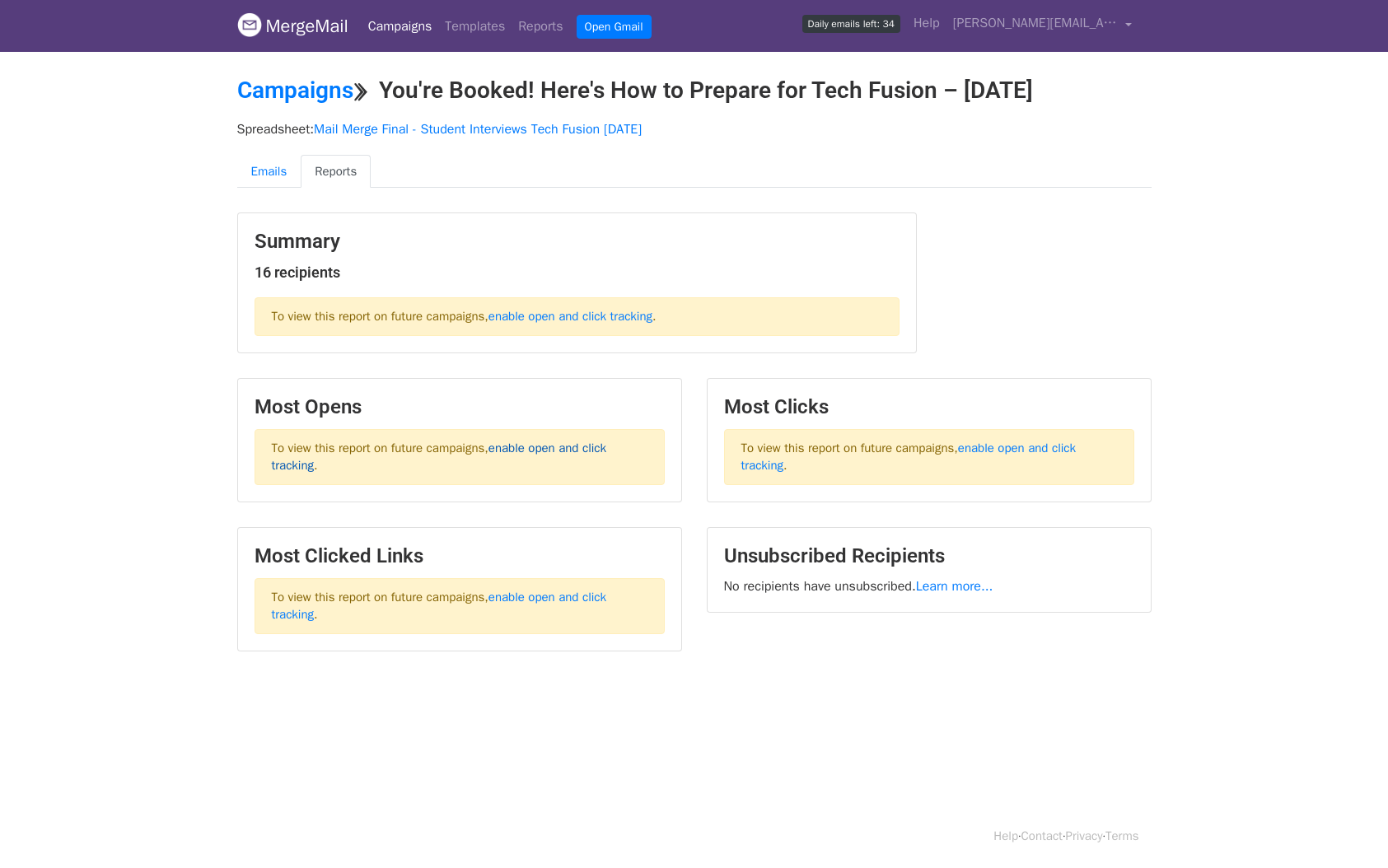 click on "enable open and click tracking" at bounding box center (439, 456) 